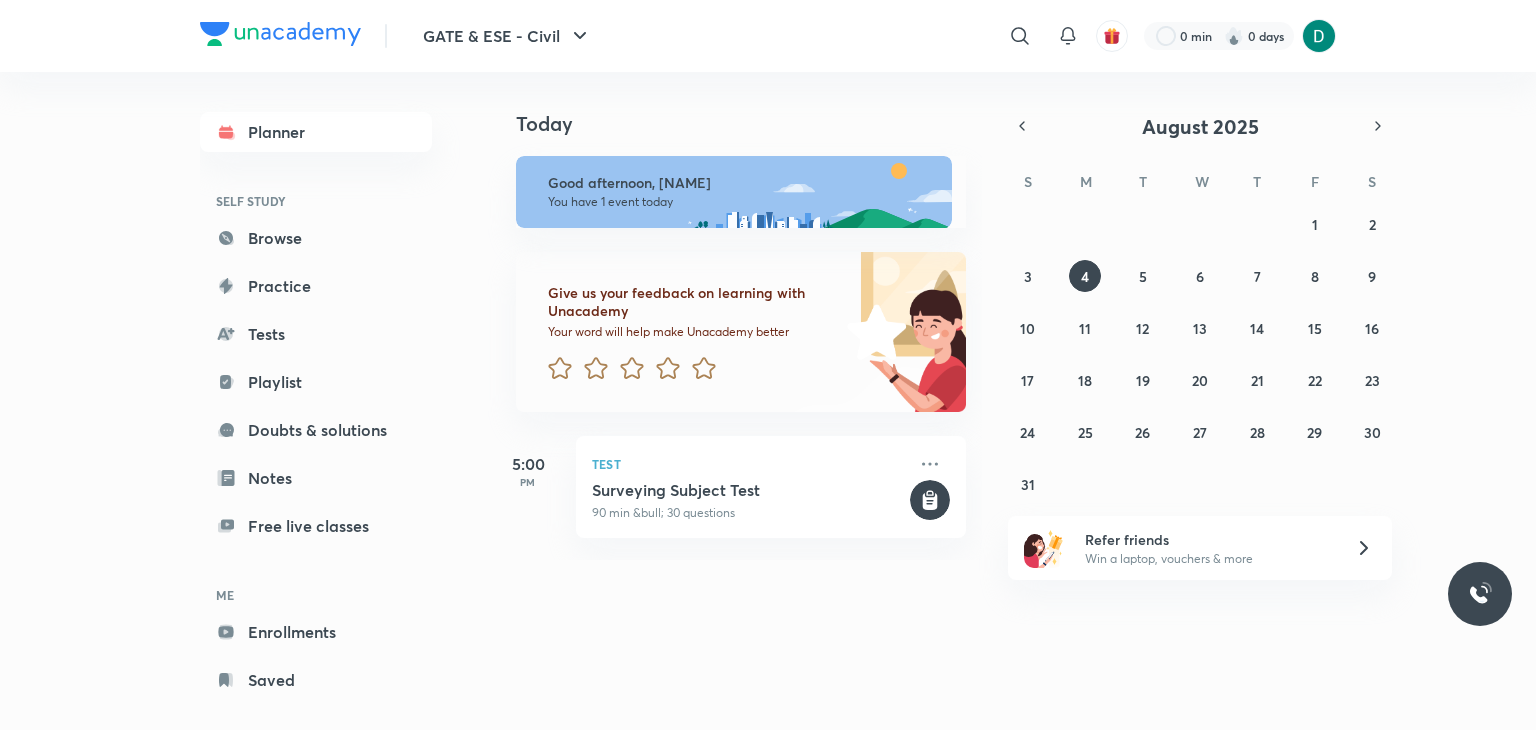 scroll, scrollTop: 0, scrollLeft: 0, axis: both 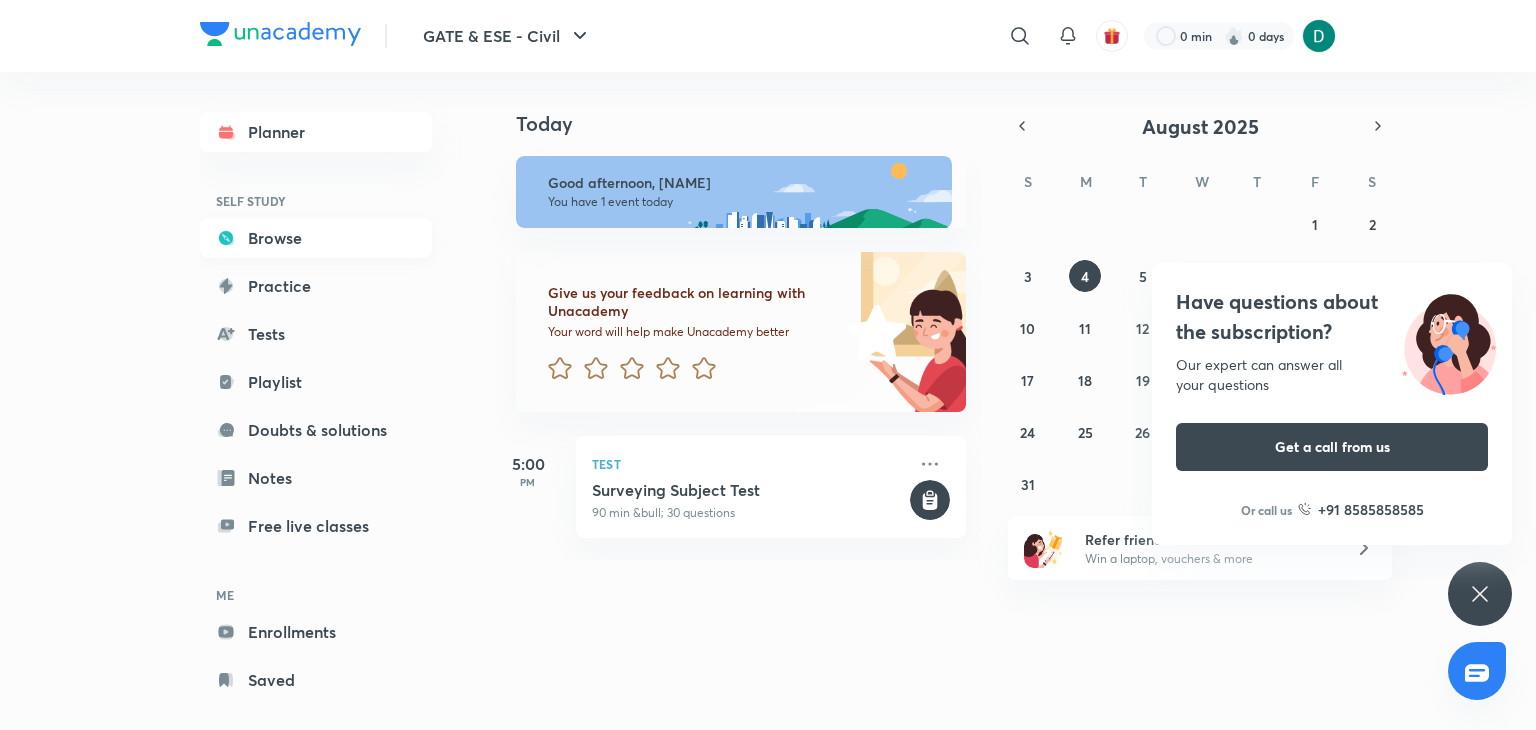click on "Browse" at bounding box center [316, 238] 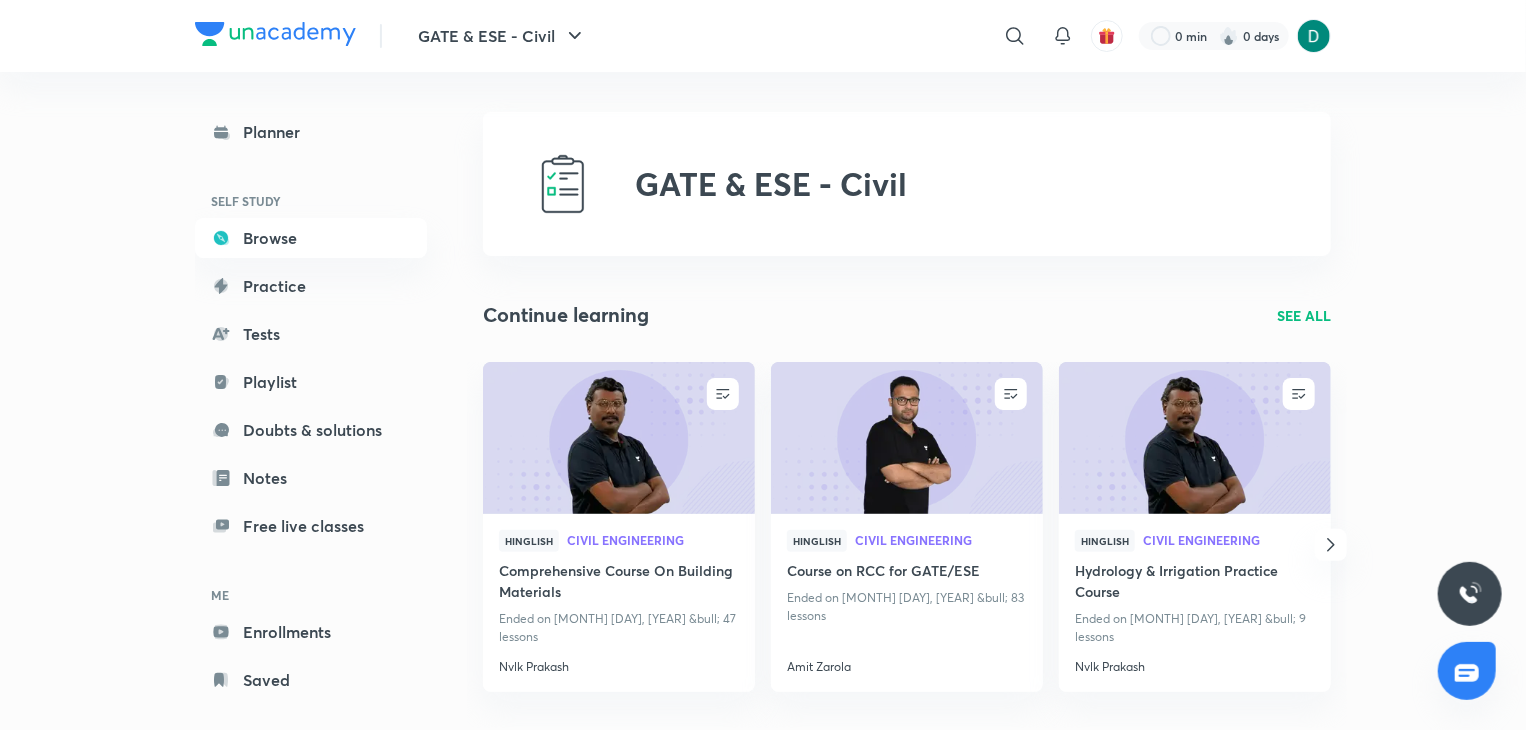 click on "SEE ALL" at bounding box center (1304, 315) 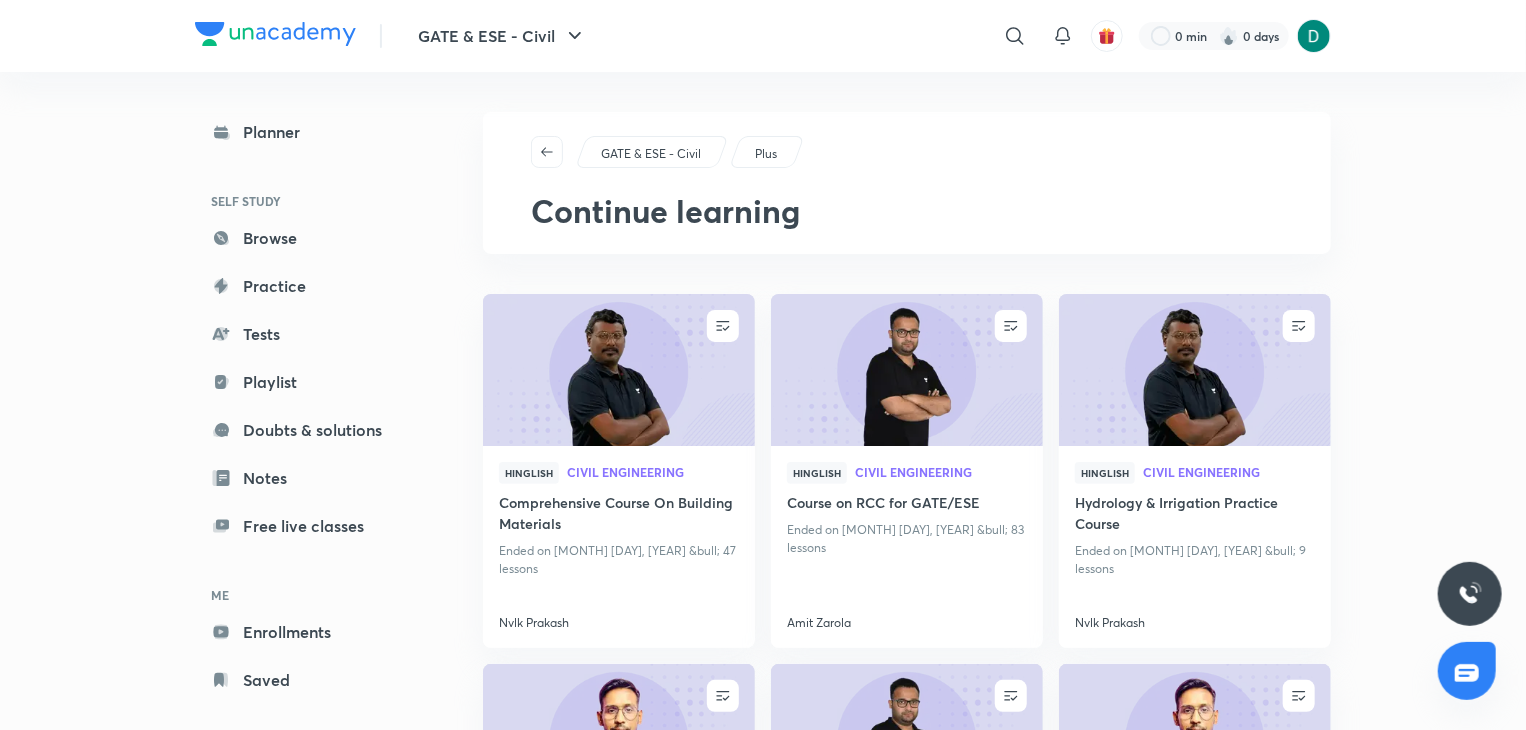click on "GATE & ESE - Civil &nbsp;0 min 0 days Planner SELF STUDY Browse Practice Tests Playlist Doubts & solutions Notes Free live classes ME Enrollments Saved GATE & ESE - Civil Plus Continue learning UNENROLL Hinglish Civil Engineering Comprehensive Course On Building Materials Ended on [MONTH] [DAY], [YEAR] &bull; 47 lessons [NAME] UNENROLL Hinglish Civil Engineering Course on RCC for GATE/ESE Ended on [MONTH] [DAY], [YEAR] &bull; 83 lessons [NAME] UNENROLL Hinglish Civil Engineering Hydrology & Irrigation Practice Course Ended on [MONTH] [DAY], [YEAR] &bull; 9 lessons [NAME] UNENROLL Hindi Civil Engineering Comprehensive Course On Strength of Materials Ended on [MONTH] [DAY], [YEAR] &bull; 67 lessons [NAME] UNENROLL Hinglish GA,GS and Mathematics Complete Course on RCC - GATE & ESE Ended on [MONTH] [DAY], [YEAR] &bull; 1 lessons [NAME] UNENROLL Hindi Civil Engineering Comprehensive Course On Strength of Materials Ended on [MONTH] [DAY], [YEAR] &bull; 60 lessons [NAME] UNENROLL Hindi Civil Engineering Comprehensive Course on Structural Analysis" at bounding box center (763, 700) 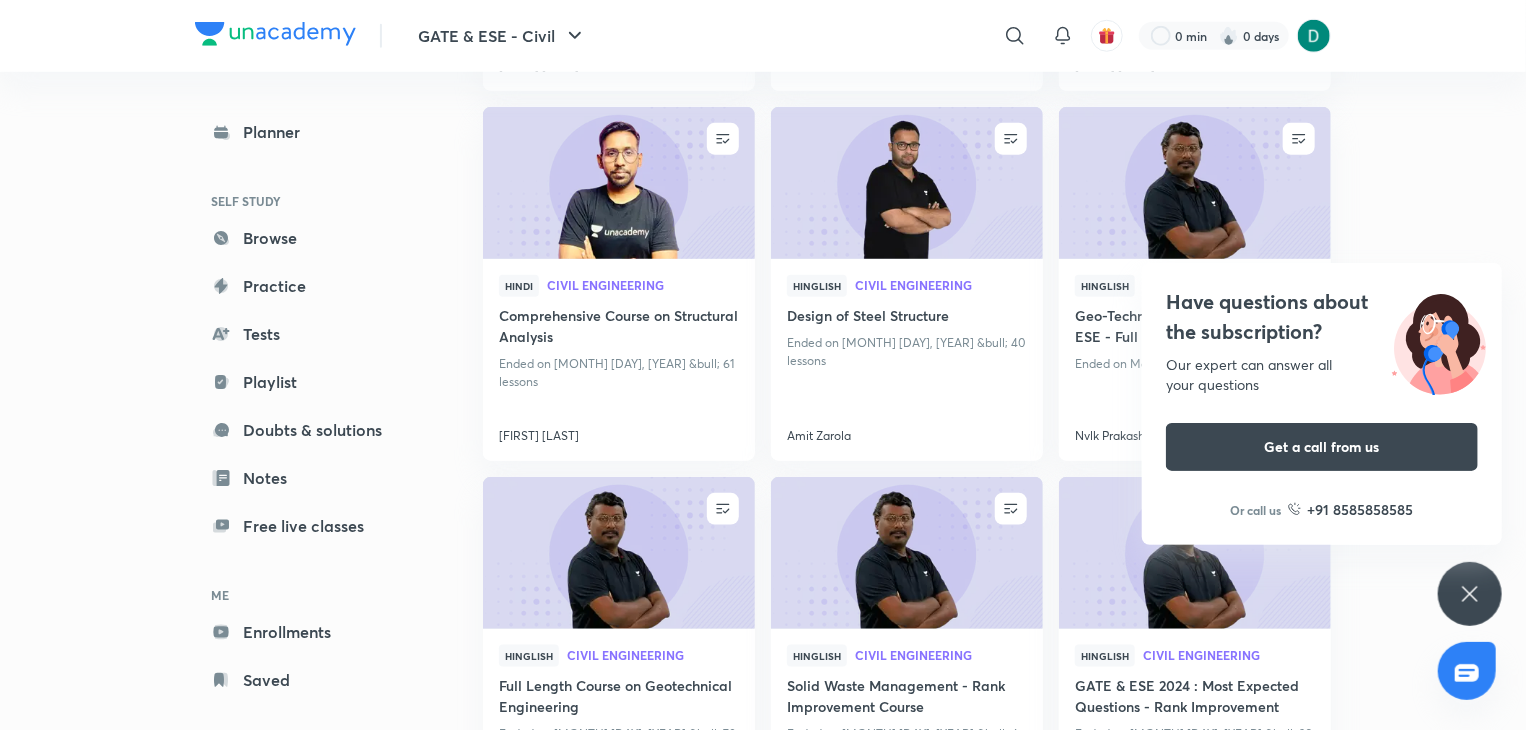 scroll, scrollTop: 920, scrollLeft: 0, axis: vertical 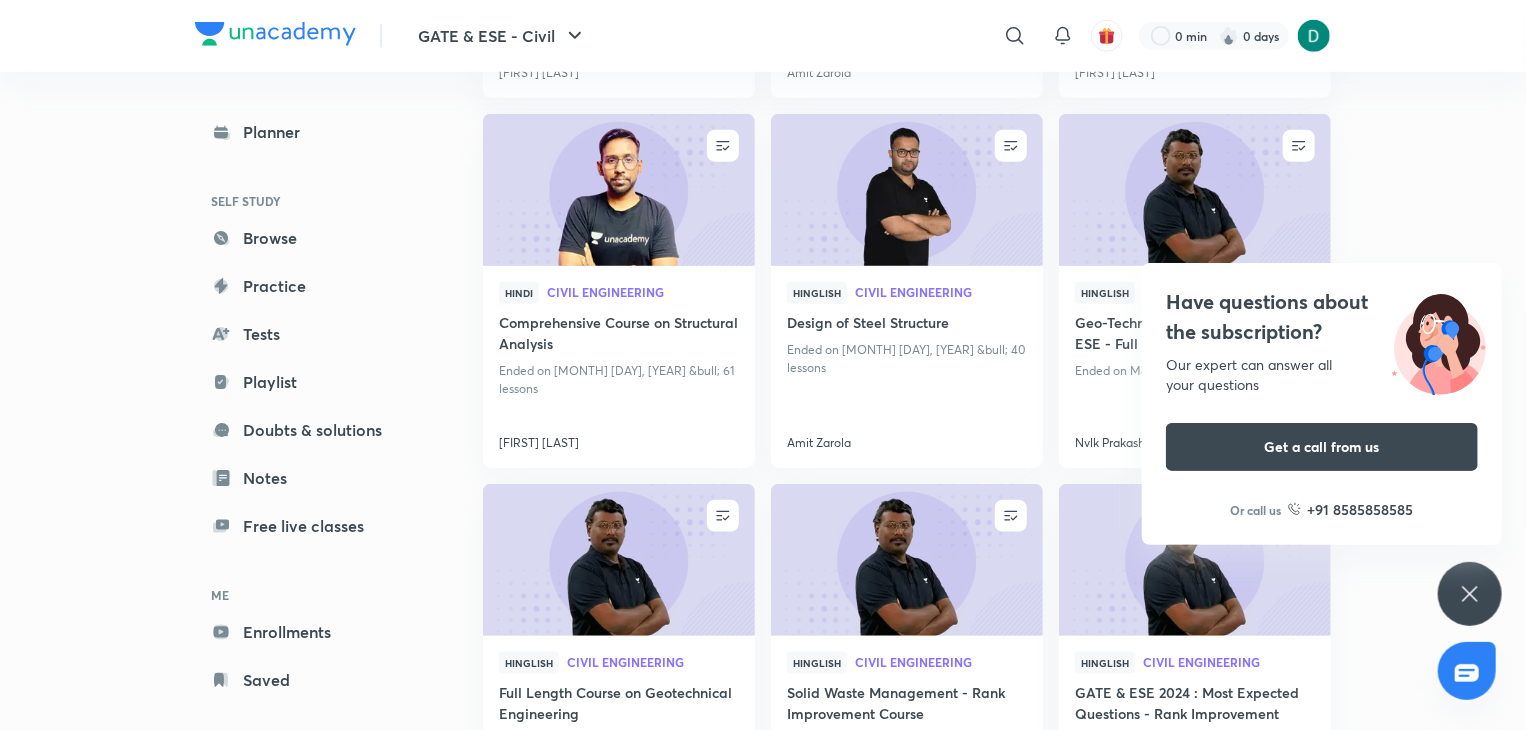 click on "Have questions about the subscription? Our expert can answer all your questions Get a call from us Or call us +91 8585858585" at bounding box center (1470, 594) 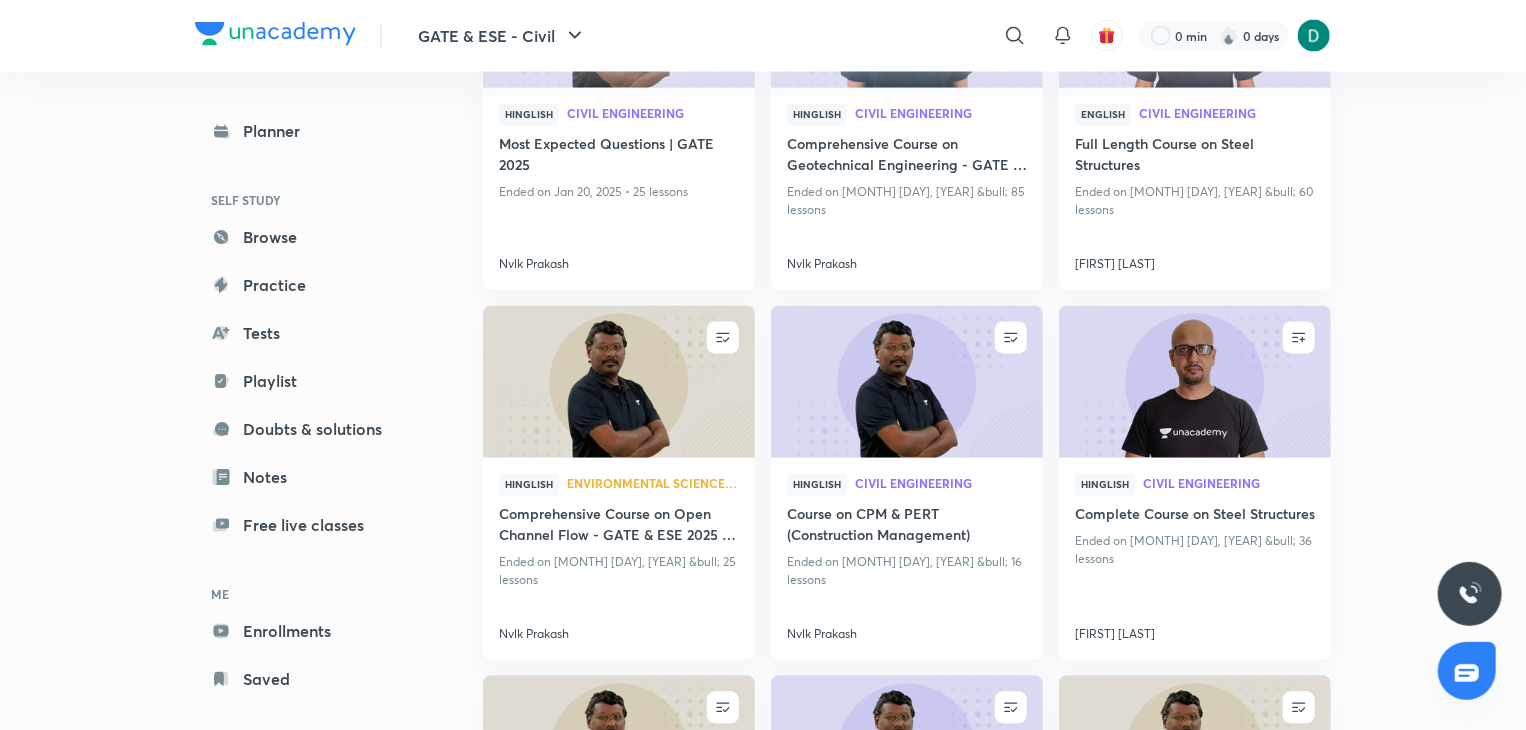 scroll, scrollTop: 1840, scrollLeft: 0, axis: vertical 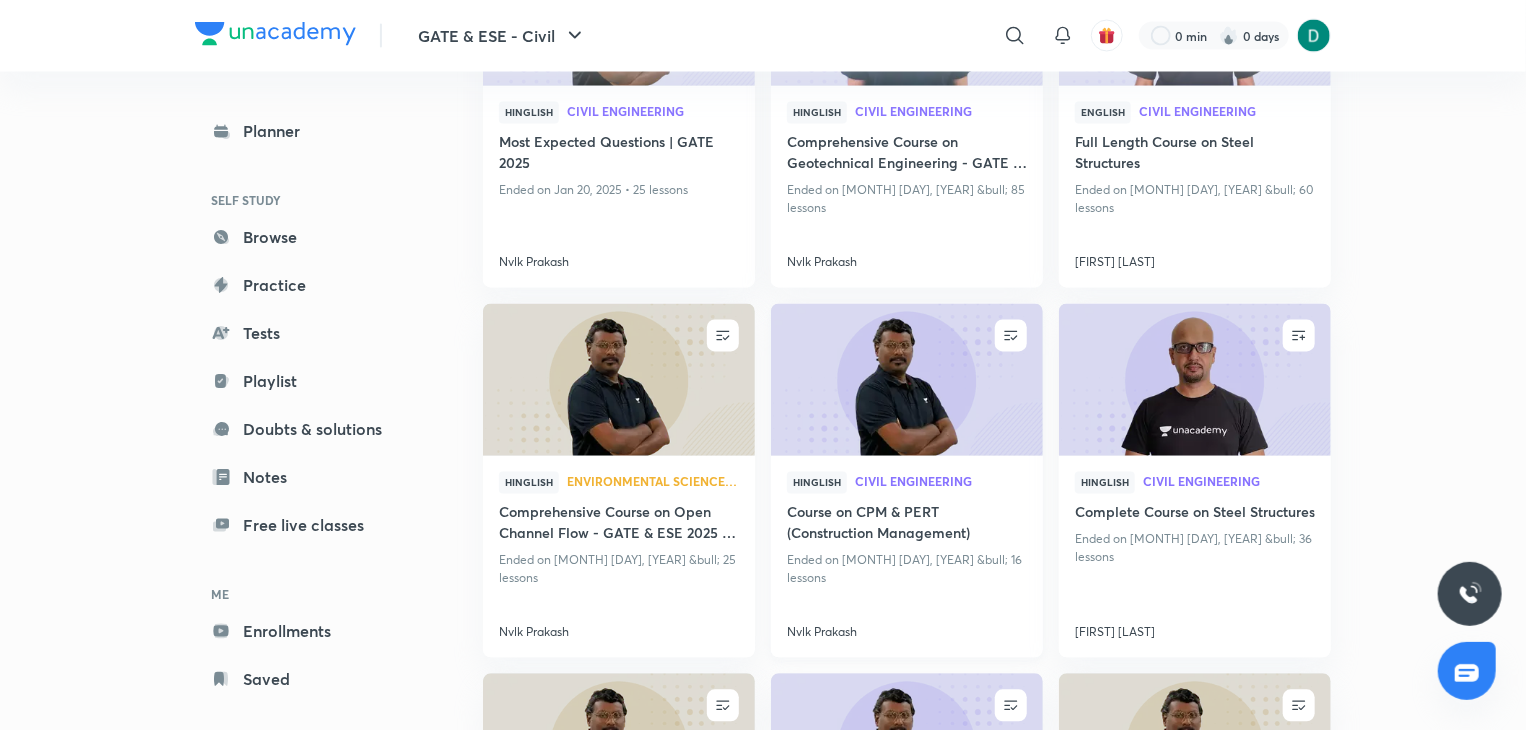 click at bounding box center [906, 380] 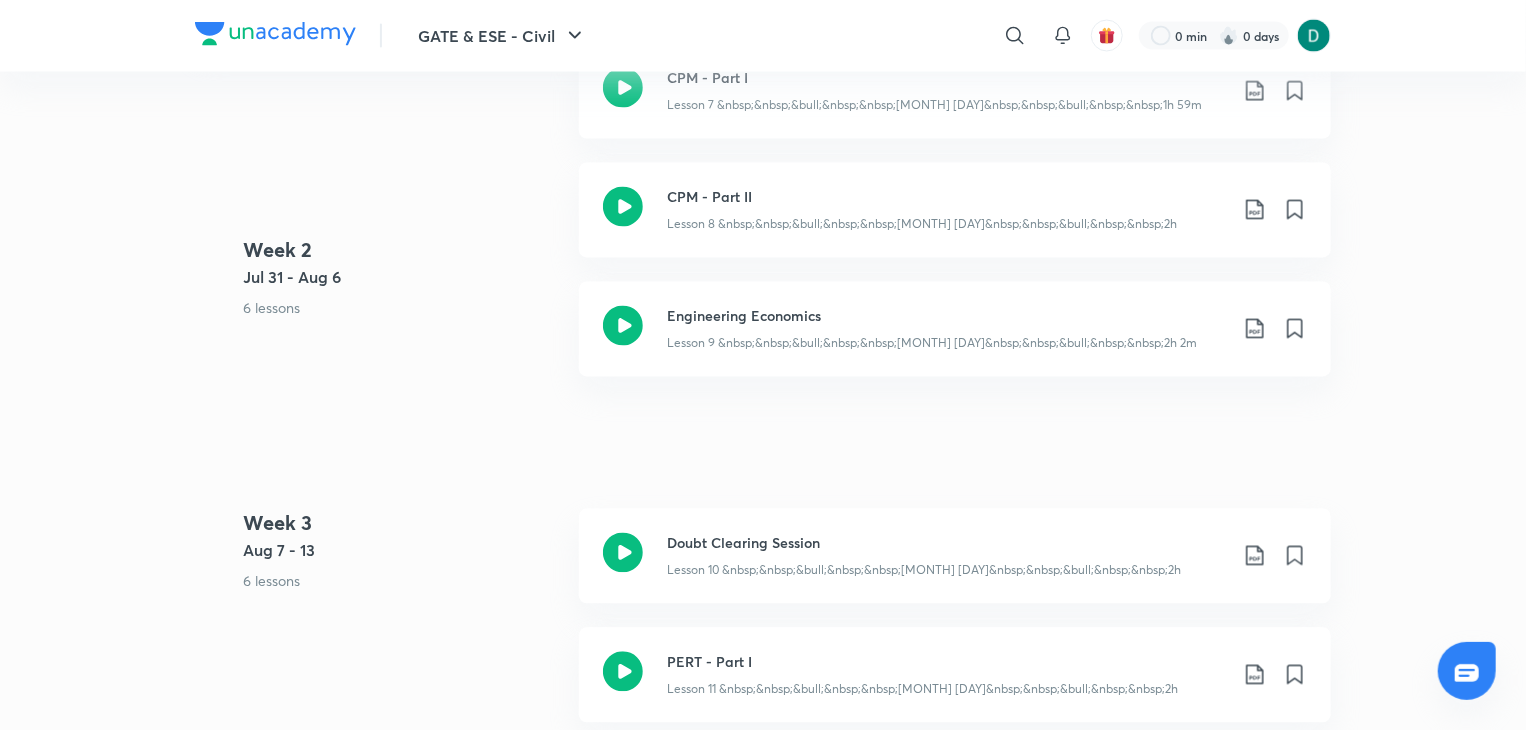scroll, scrollTop: 0, scrollLeft: 0, axis: both 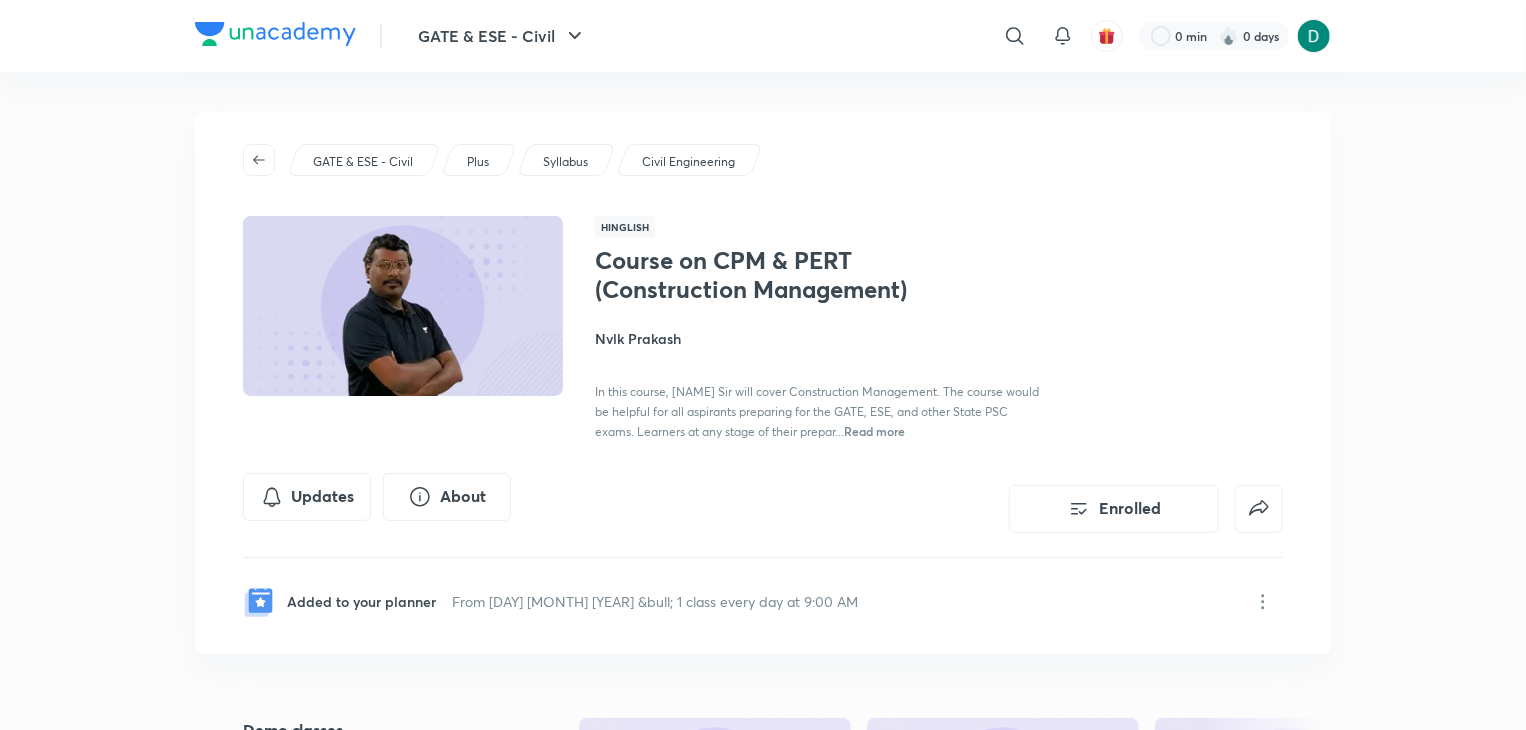 click on "Read more" at bounding box center (874, 431) 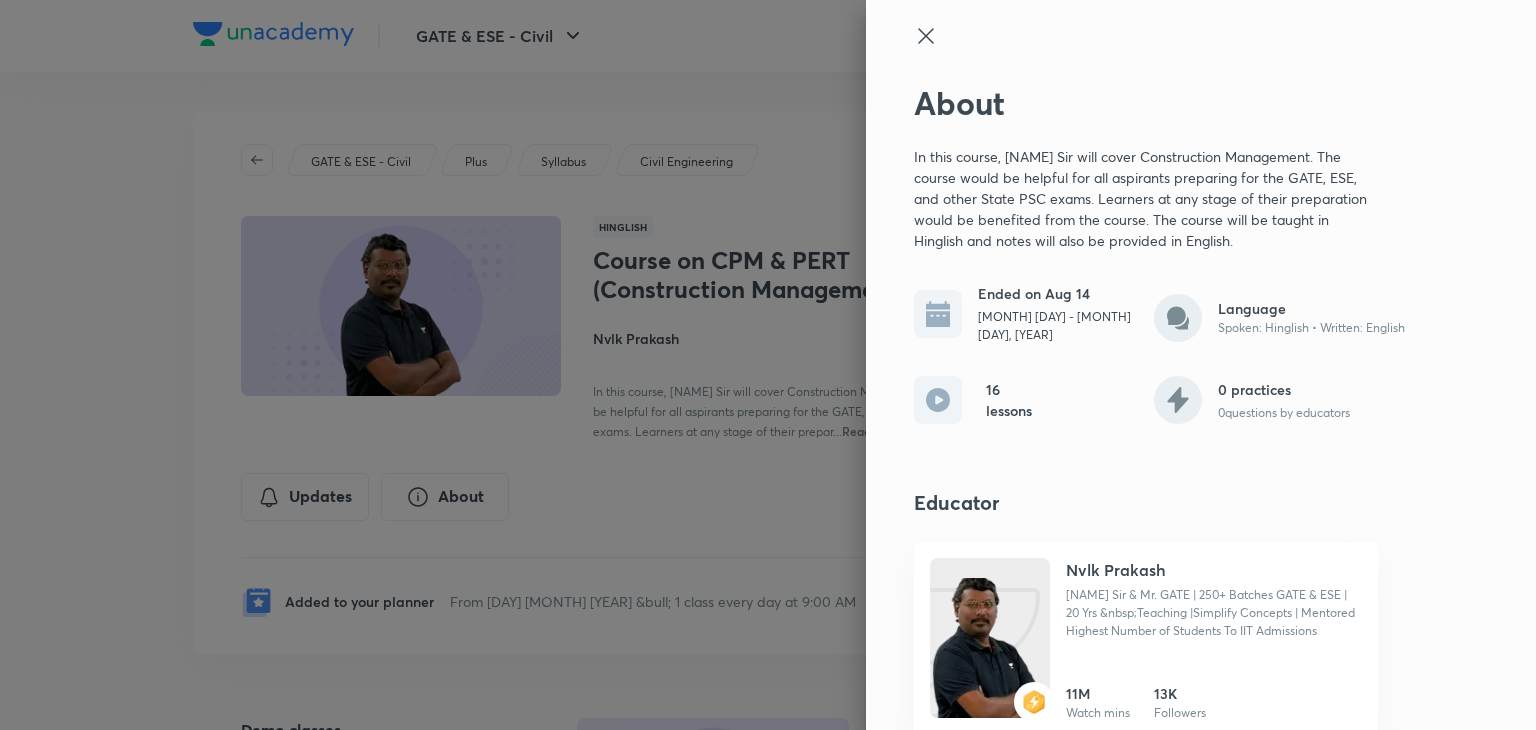 click 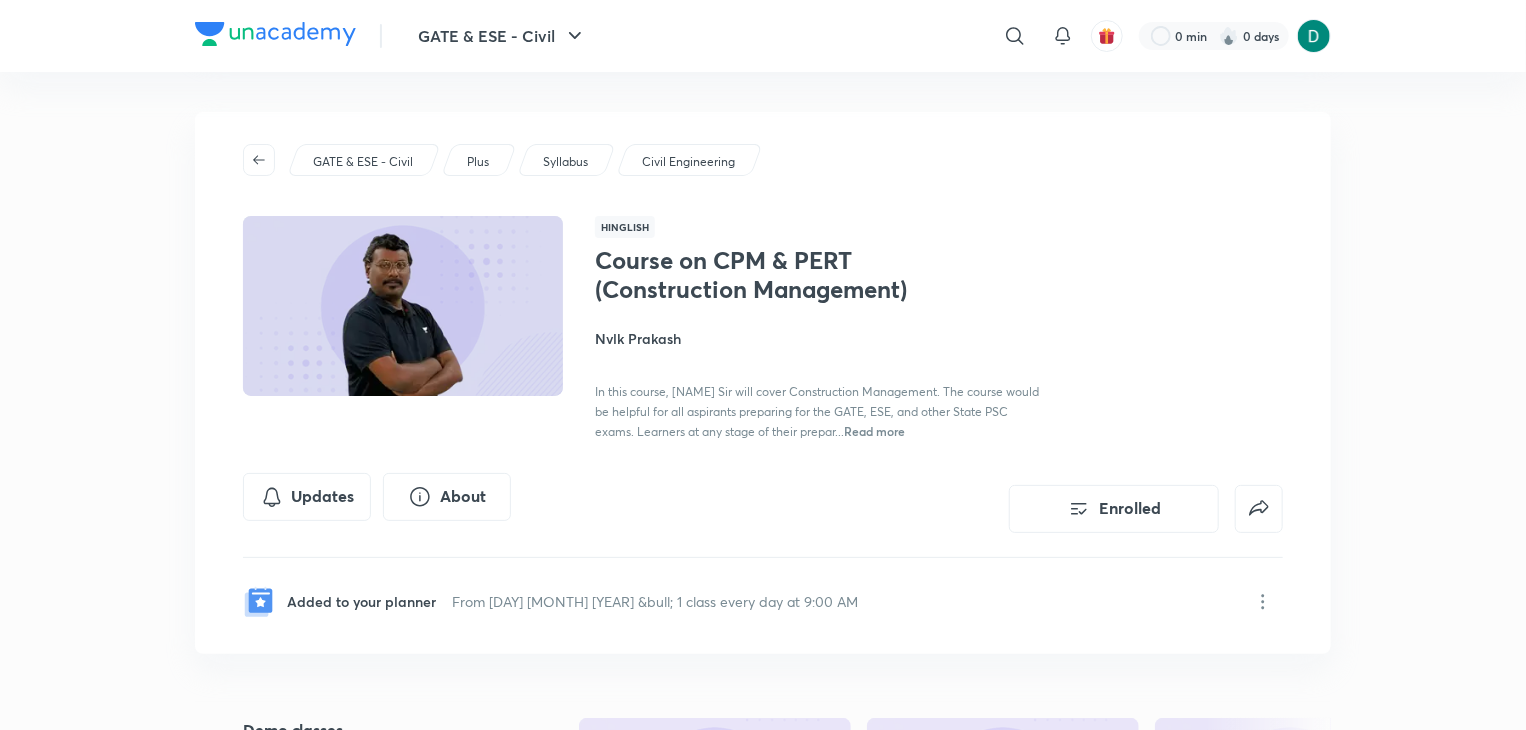 click on "GATE & ESE - Civil &nbsp;0 min 0 days Course on CPM & PERT (Construction Management) Enrolled GATE & ESE - Civil Plus Syllabus Civil Engineering Hinglish Course on CPM & PERT (Construction Management) [NAME] In this course, [NAME] Sir will cover Construction Management. The course would be helpful for all aspirants preparing for the GATE, ESE, and other State PSC exams. Learners at any stage of their prepar... &nbsp;Read more Updates About Enrolled Added to your planner From [DAY] [MONTH] [YEAR] &bull; 1 class every day at 9:00 AM Demo classes &nbsp; &nbsp;Watch free classes by the educators of this batch &nbsp; &nbsp;5.3K Hinglish Civil Engineering GATE 2025 - Geotechnical Engg Marathon Questions [NAME] [DAY] [MONTH] &bull; 3h &nbsp; &nbsp;1.1K Hinglish Civil Engineering Engineering Economics [NAME] [DAY] [MONTH] &bull; 1h 30m &nbsp;338 Hinglish Civil Engineering GATE 2026 Road Map [NAME] [DAY] [MONTH] &bull; 1h 30m &nbsp;152 Hinglish Civil Engineering Hydrology | Full Length Test 2 | Doubt Clearance [NAME] [DAY] [MONTH] &bull; 1h 30m Resume Week 1 [MONTH] [DAY] - [DAY]" at bounding box center (763, 2392) 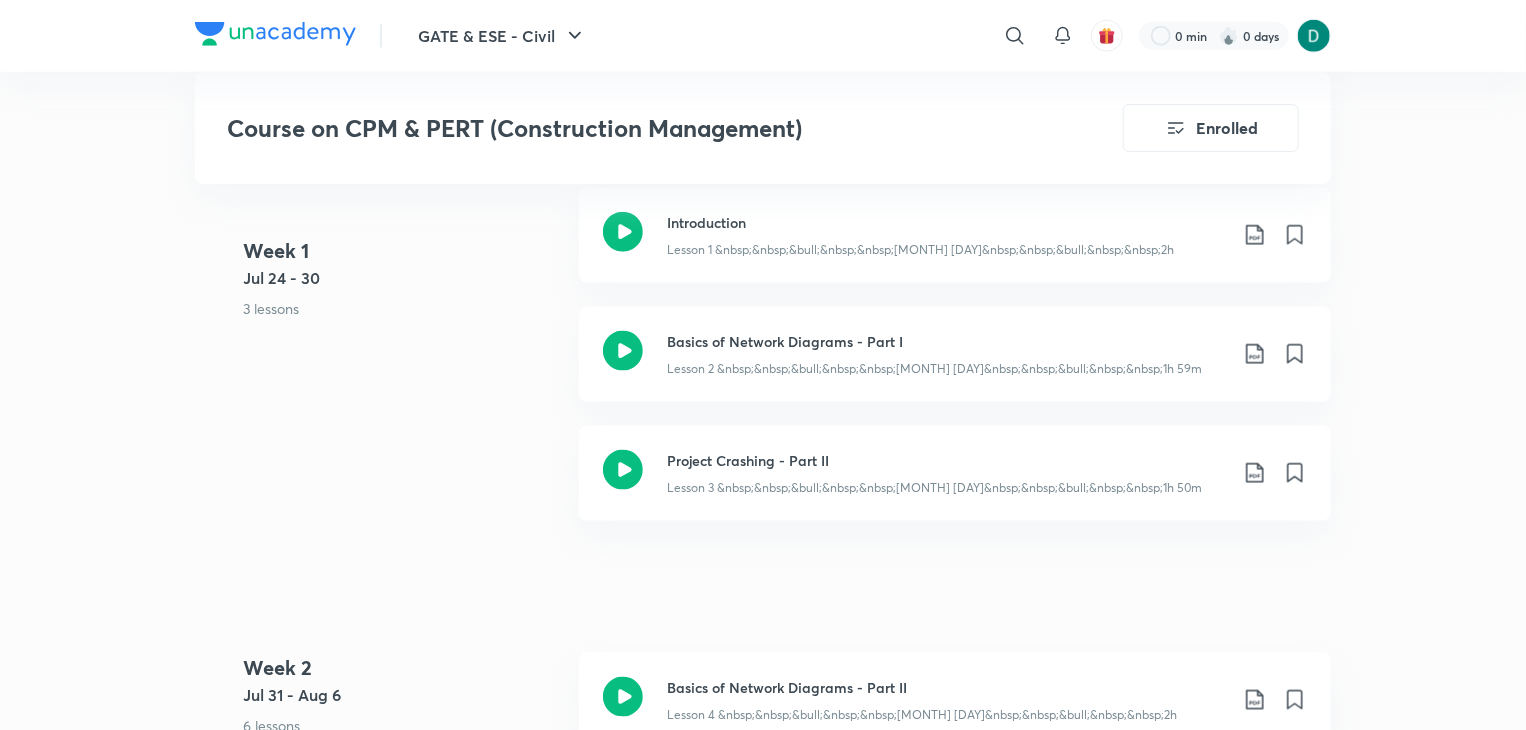 scroll, scrollTop: 1160, scrollLeft: 0, axis: vertical 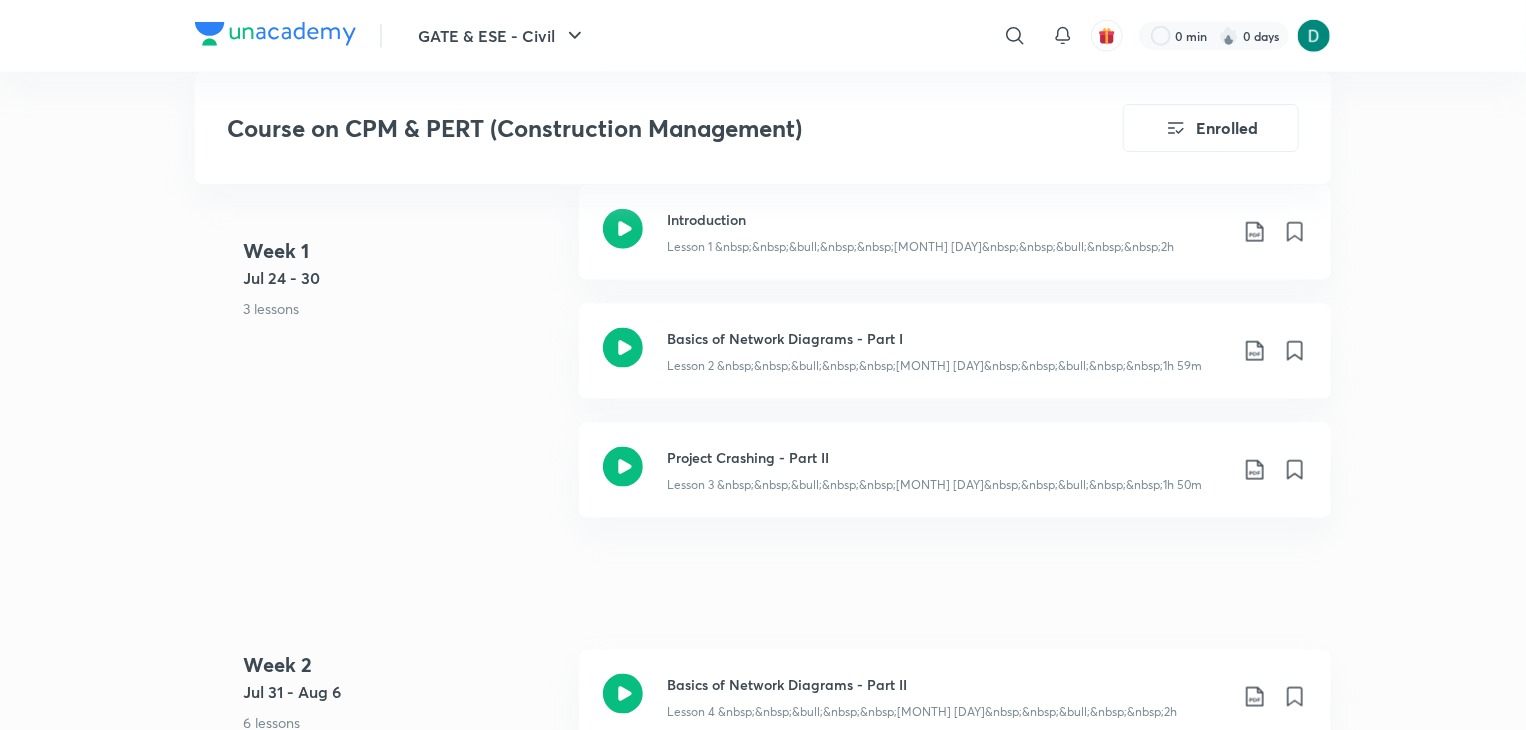 click on "Course on CPM & PERT (Construction Management) Enrolled GATE & ESE - Civil Plus Syllabus Civil Engineering Hinglish Course on CPM & PERT (Construction Management) [NAME] In this course, [NAME] Sir will cover Construction Management. The course would be helpful for all aspirants preparing for the GATE, ESE, and other State PSC exams. Learners at any stage of their prepar... &nbsp;Read more Updates About Enrolled Added to your planner From [DAY] [MONTH] [YEAR] &bull; 1 class every day at 9:00 AM Demo classes &nbsp; &nbsp;Watch free classes by the educators of this batch &nbsp; &nbsp;5.3K Hinglish Civil Engineering GATE 2025 - Geotechnical Engg Marathon Questions [NAME] [DAY] [MONTH] &bull; 3h &nbsp; &nbsp;1.1K Hinglish Civil Engineering Engineering Economics [NAME] [DAY] [MONTH] &bull; 1h 30m &nbsp;338 Hinglish Civil Engineering GATE 2026 Road Map [NAME] [DAY] [MONTH] &bull; 1h 30m &nbsp;152 Hinglish Civil Engineering Hydrology | Full Length Test 2 | Doubt Clearance [NAME] [DAY] [MONTH] &bull; 1h 30m Resume Lesson 5 from 74:04mins Doubt Clearing Session Week 1" at bounding box center [763, 935] 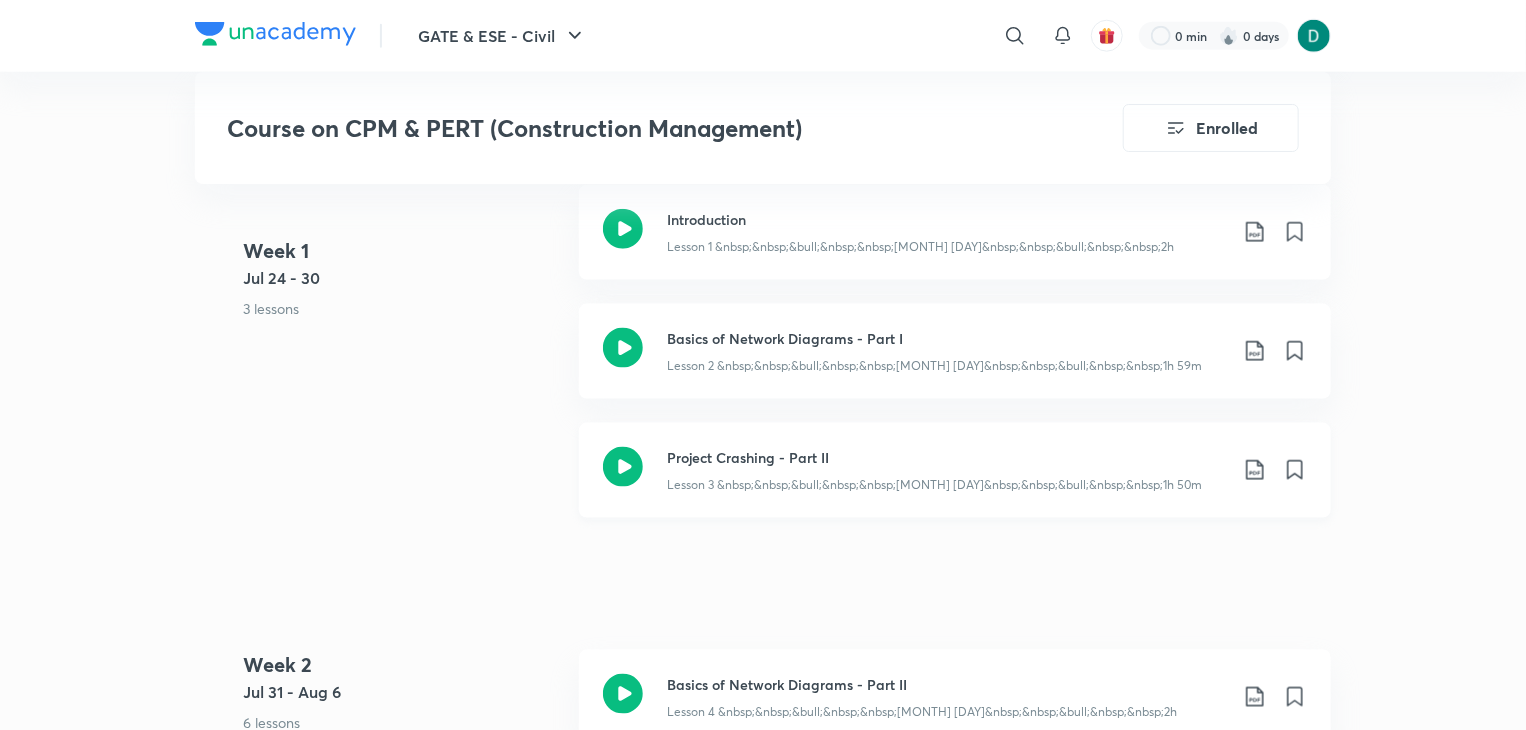 click on "Lesson 3 &nbsp;&nbsp;&bull;&nbsp;&nbsp;[MONTH] [DAY]&nbsp;&nbsp;&bull;&nbsp;&nbsp;1h 50m" at bounding box center [947, 481] 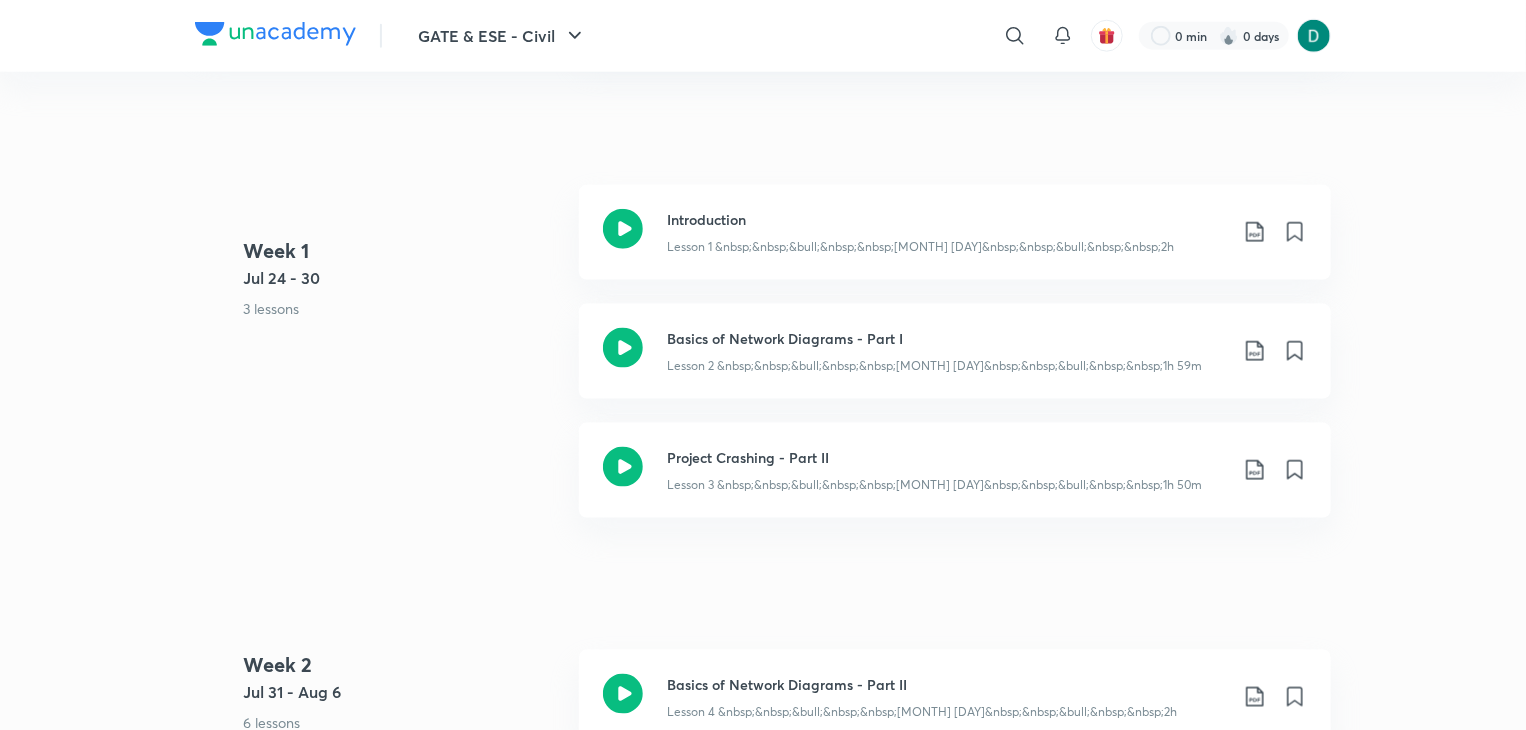 scroll, scrollTop: 0, scrollLeft: 0, axis: both 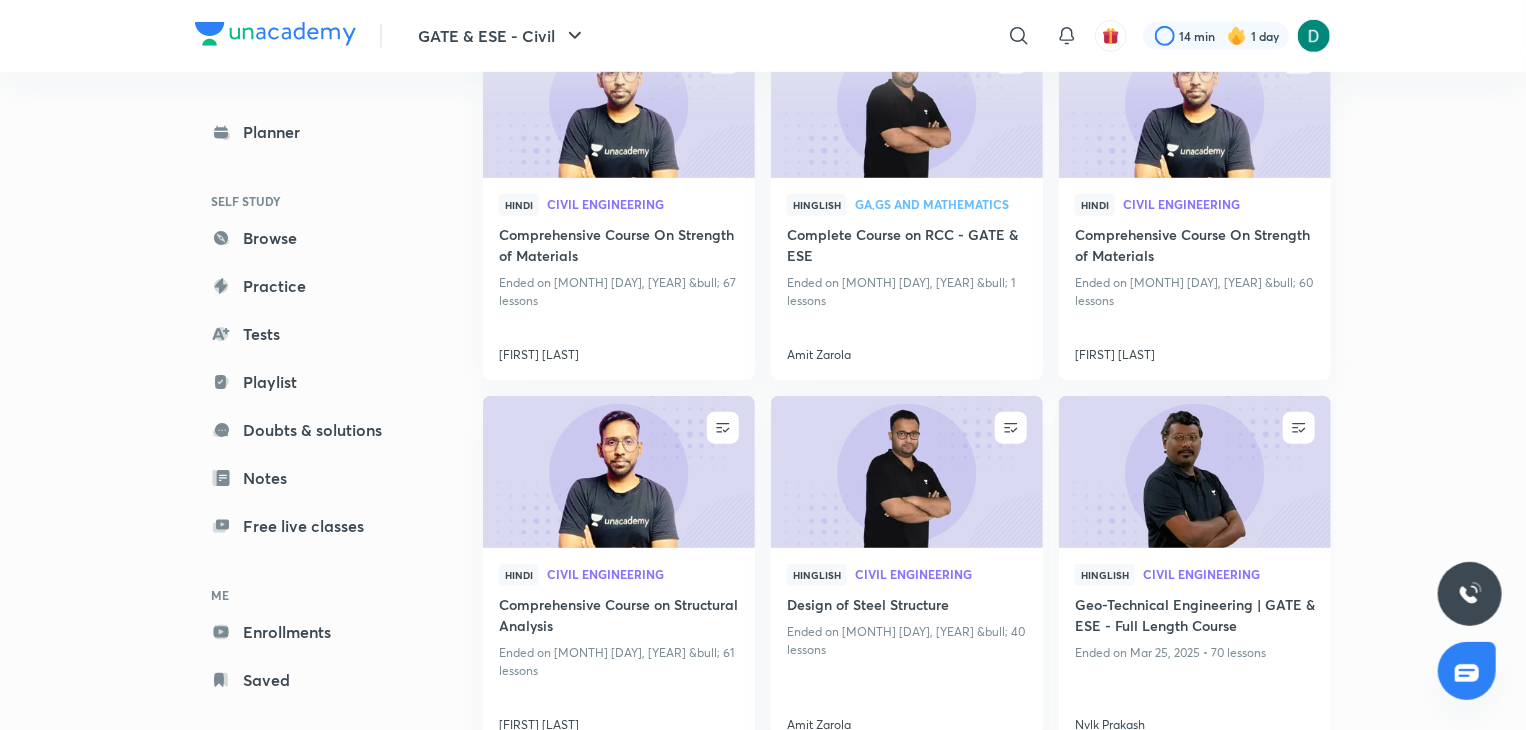 click at bounding box center [1194, 472] 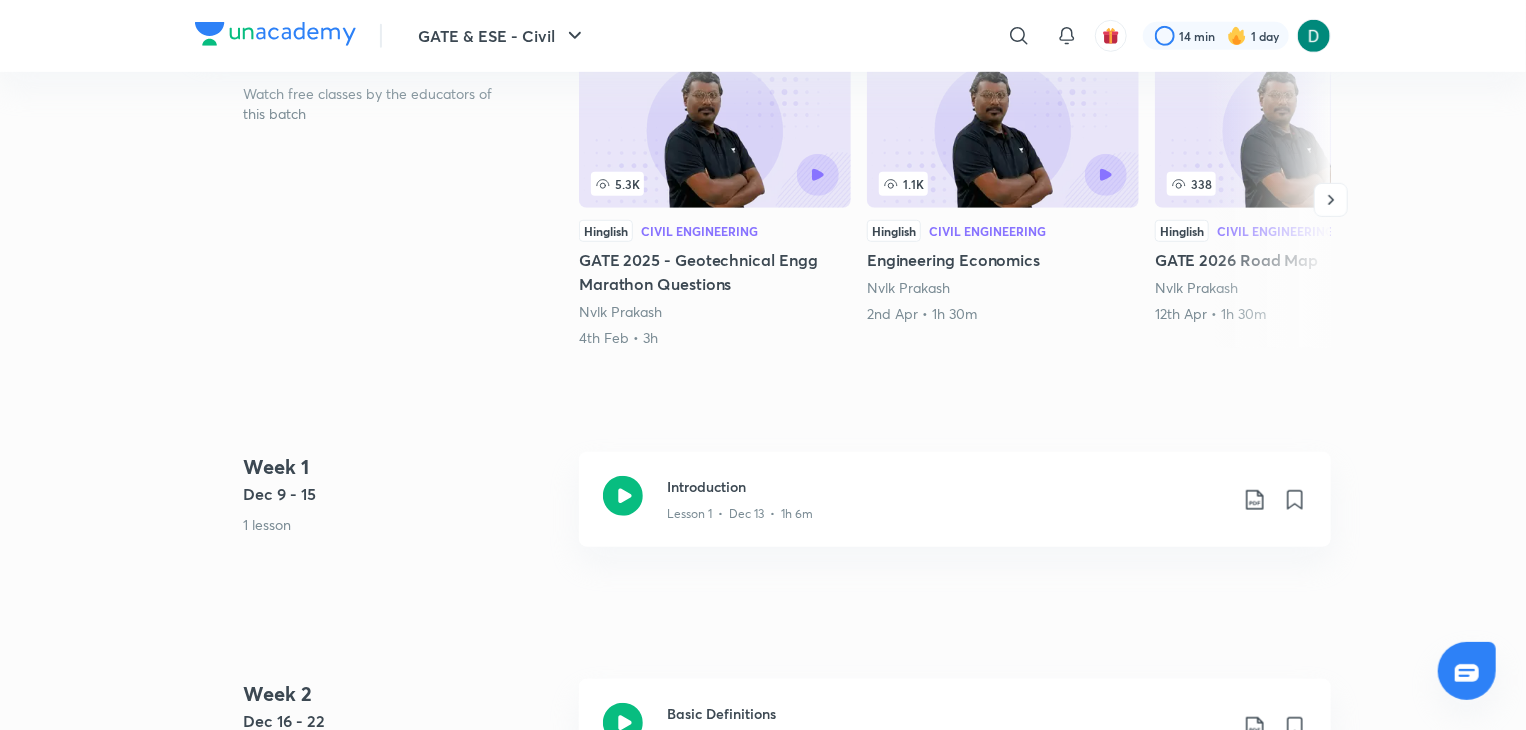 scroll, scrollTop: 0, scrollLeft: 0, axis: both 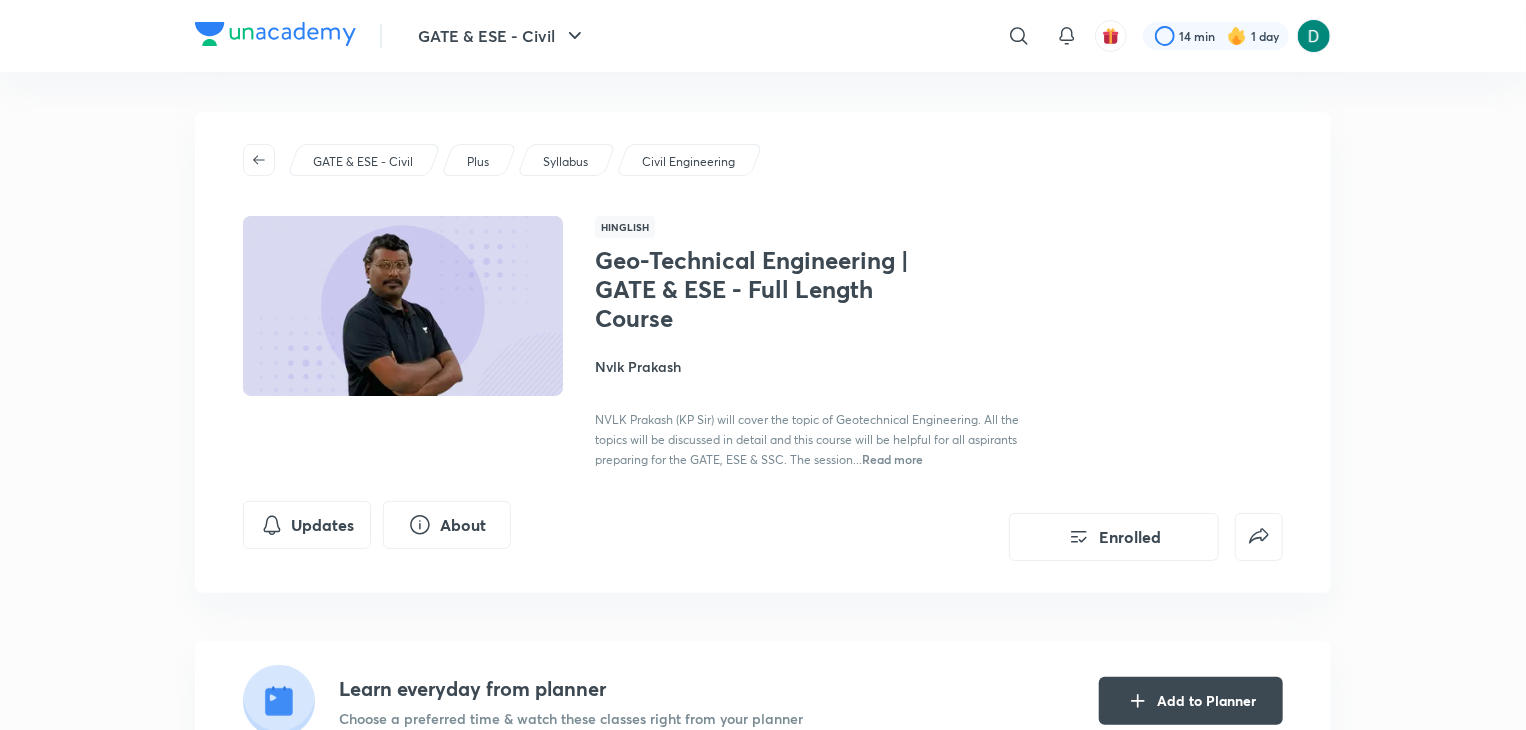 click on "GATE & ESE - Civil &nbsp;14 min 1 day Geo-Technical Engineering | GATE & ESE - Full Length Course Enrolled GATE & ESE - Civil Plus Syllabus Civil Engineering Hinglish Geo-Technical Engineering | GATE & ESE - Full Length Course [NAME] [NAME] ([NAME] Sir) will cover the topic of Geotechnical Engineering. All the topics will be discussed in detail and this course will be helpful for all aspirants preparing for the GATE, ESE & SSC. The session... &nbsp;Read more Updates About Enrolled Learn everyday from planner Choose a preferred time & watch these classes right from your planner Add to Planner Demo classes &nbsp; &nbsp;Watch free classes by the educators of this batch &nbsp; &nbsp;5.3K Hinglish Civil Engineering GATE 2025 - Geotechnical Engg Marathon Questions [NAME] [DAY] [MONTH] &bull; 3h &nbsp; &nbsp;1.1K Hinglish Civil Engineering Engineering Economics [NAME] [DAY] [MONTH] &bull; 1h 30m &nbsp;338 Hinglish Civil Engineering GATE 2026 Road Map [NAME] [DAY] [MONTH] &bull; 1h 30m &nbsp;152 Hinglish Civil Engineering [NAME] [DAY] [MONTH] &bull; 1h 30m Resume 8" at bounding box center (763, 6284) 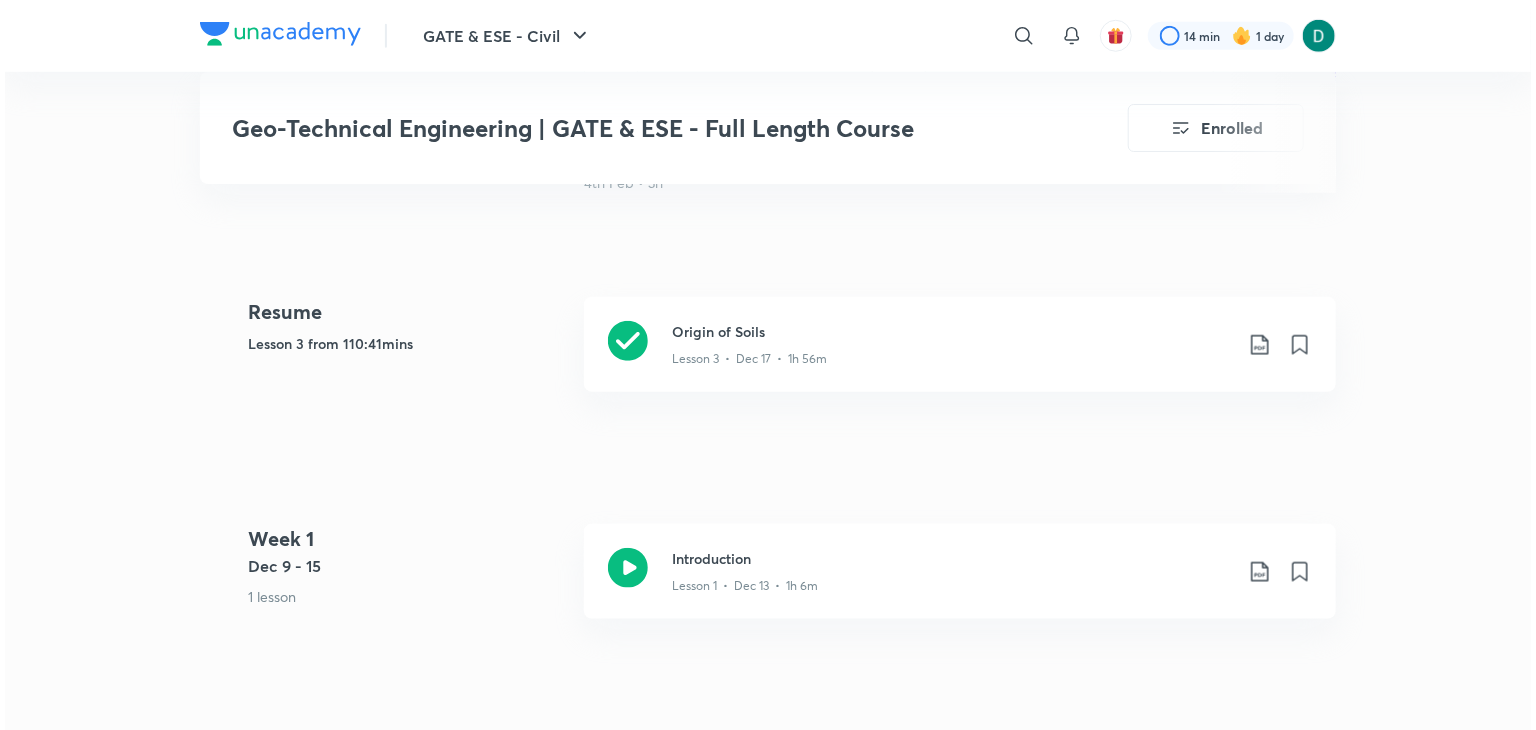 scroll, scrollTop: 1000, scrollLeft: 0, axis: vertical 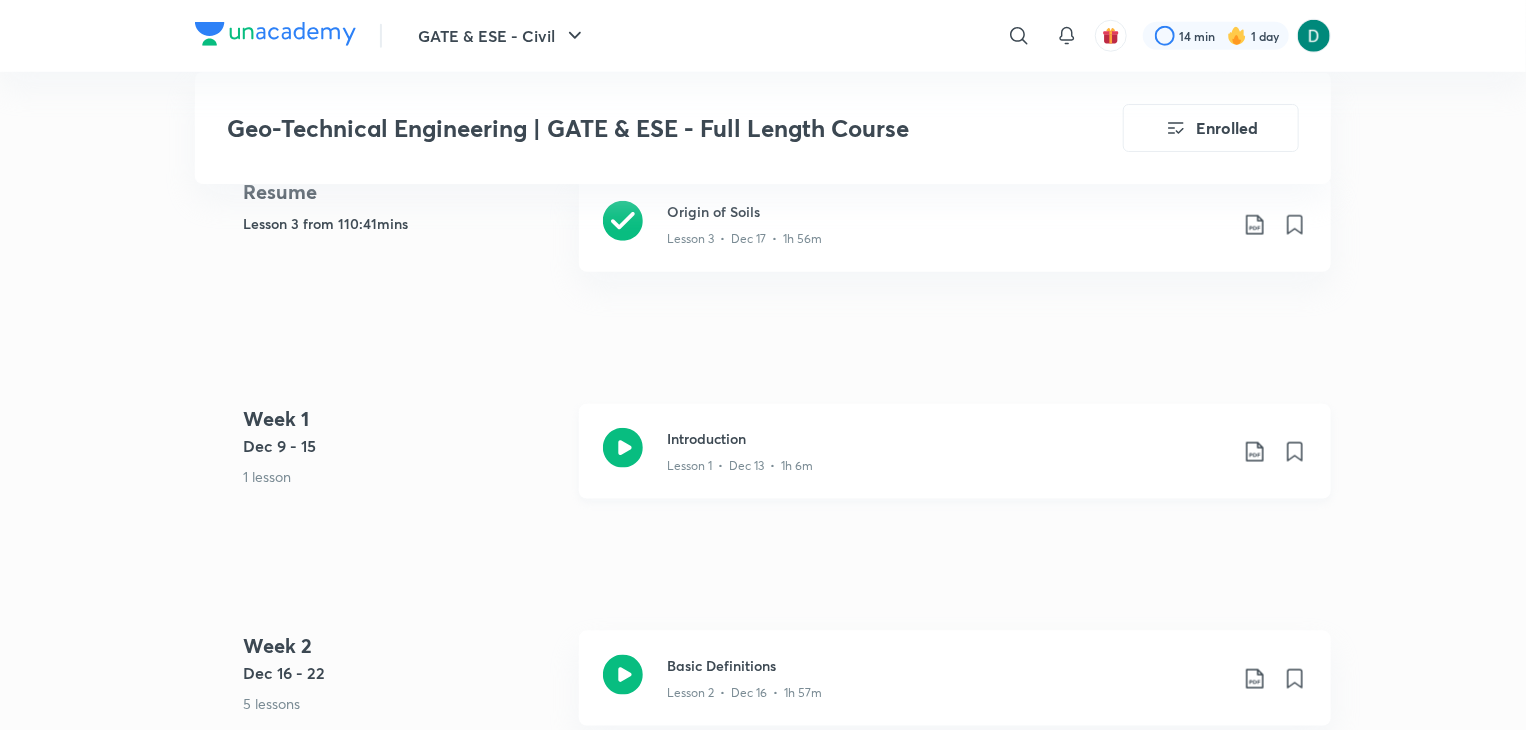 click 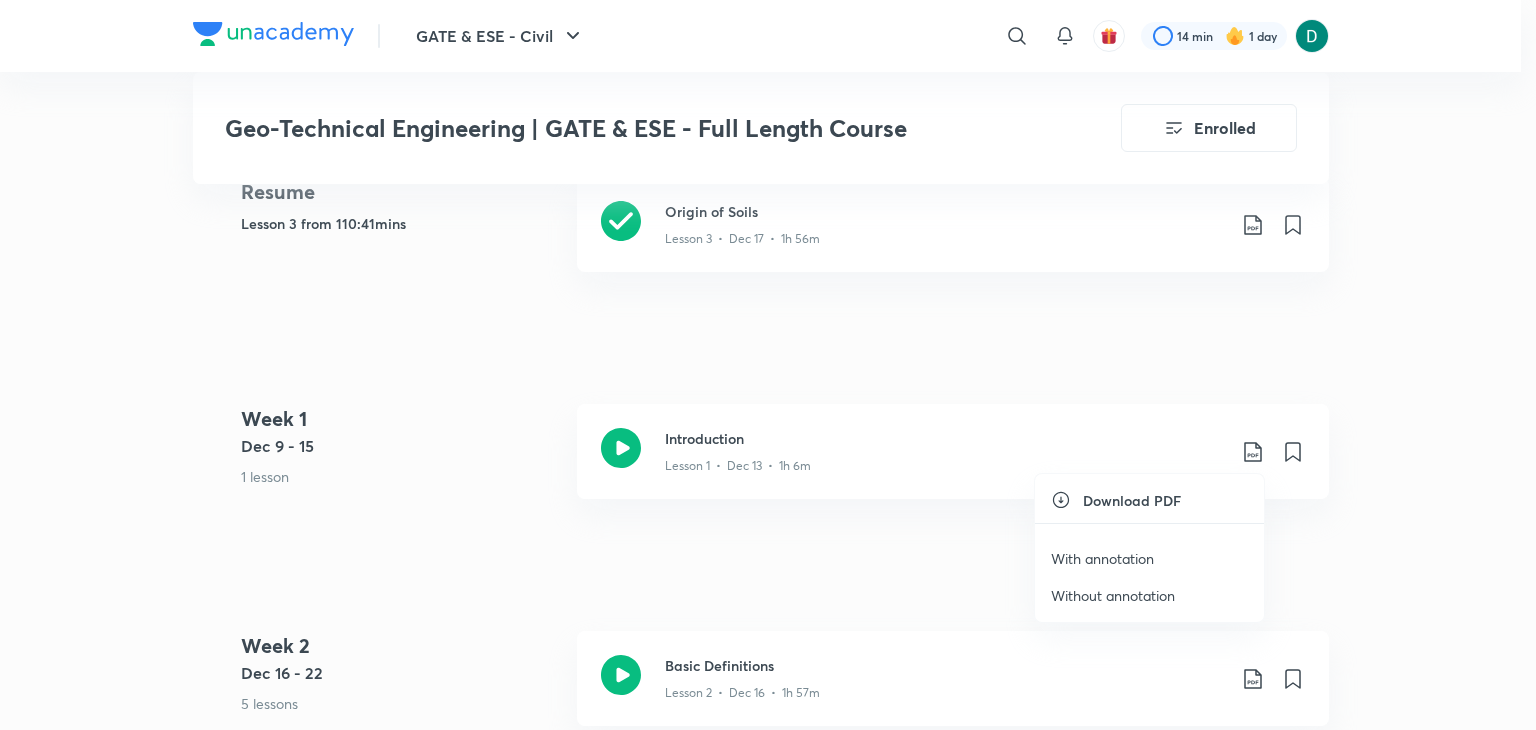 click on "With annotation" at bounding box center (1102, 558) 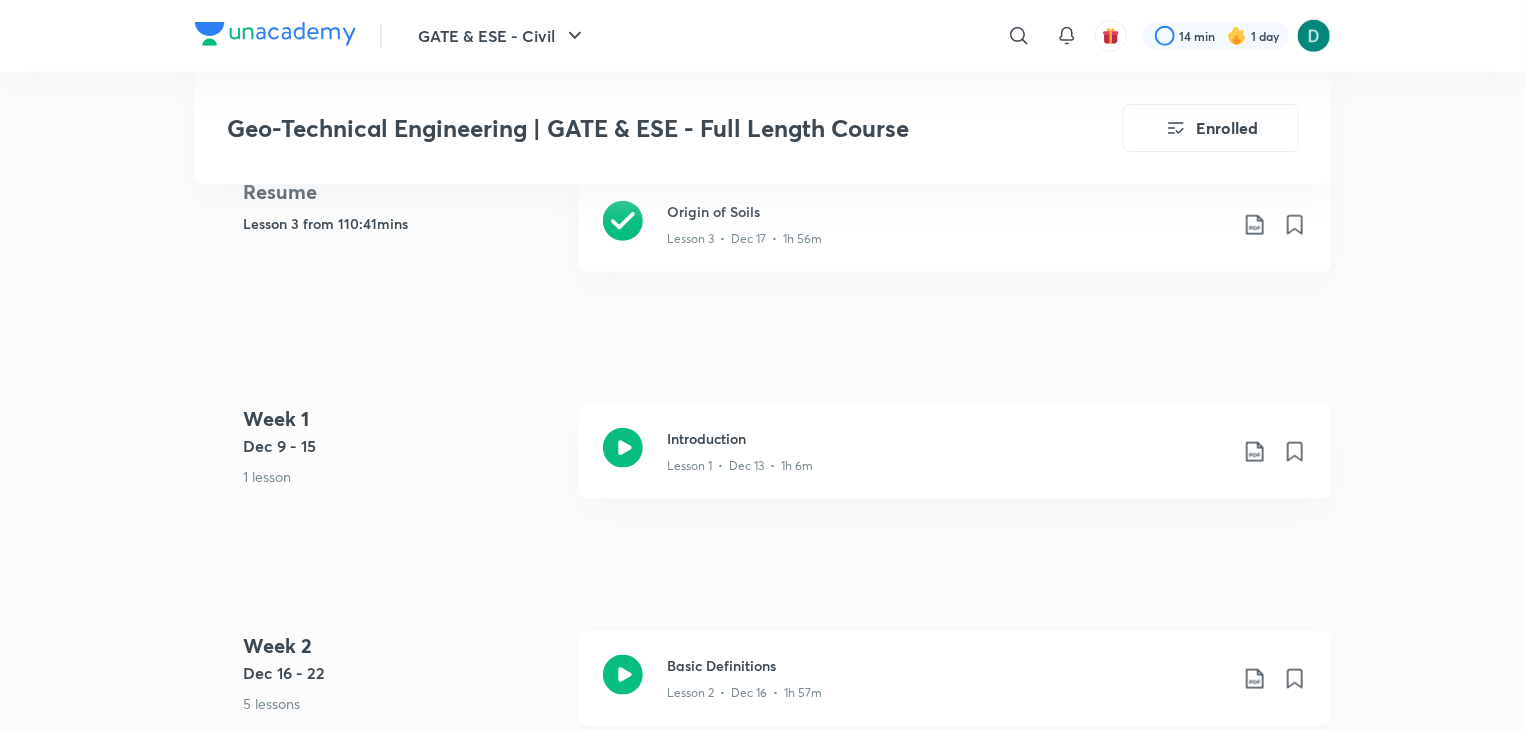 click 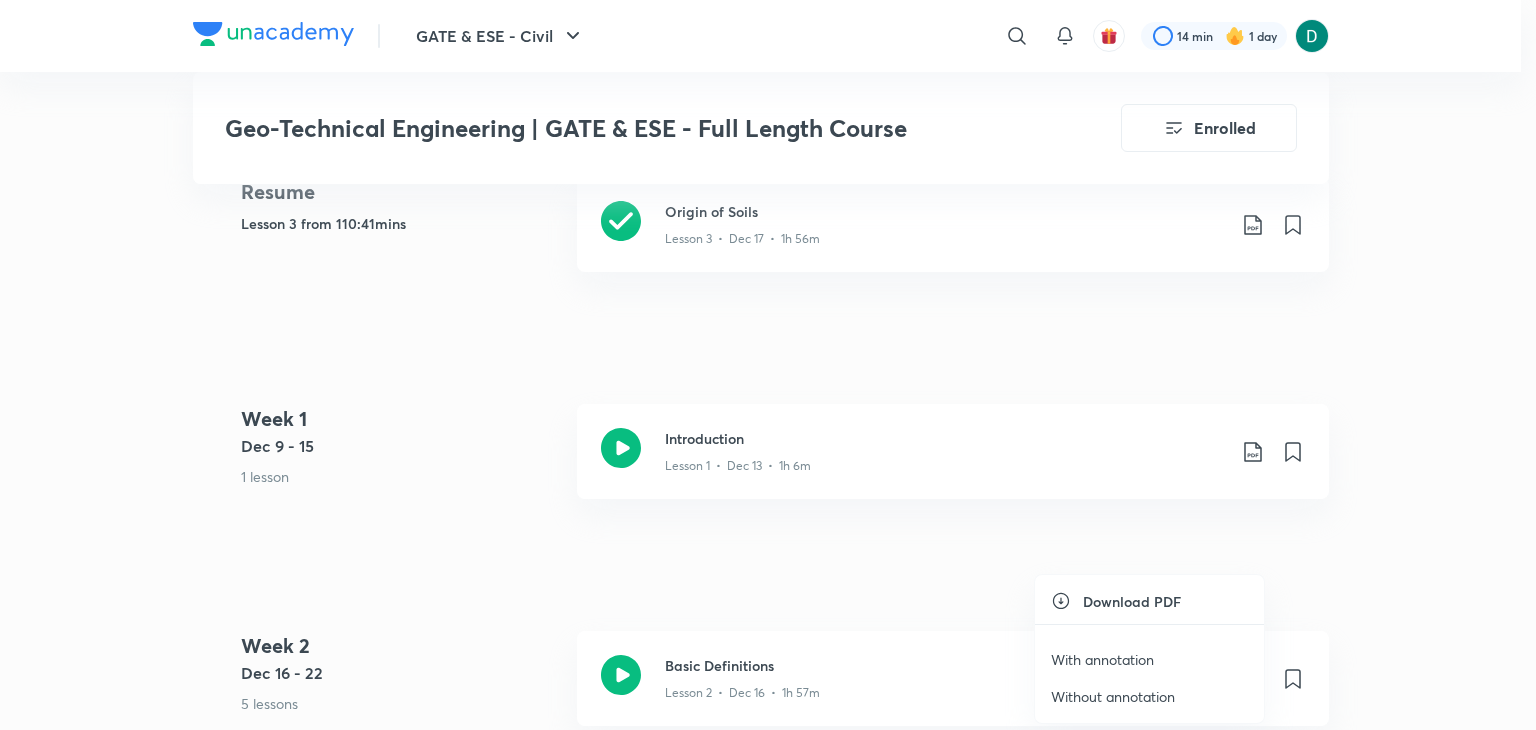 click on "With annotation" at bounding box center (1149, 659) 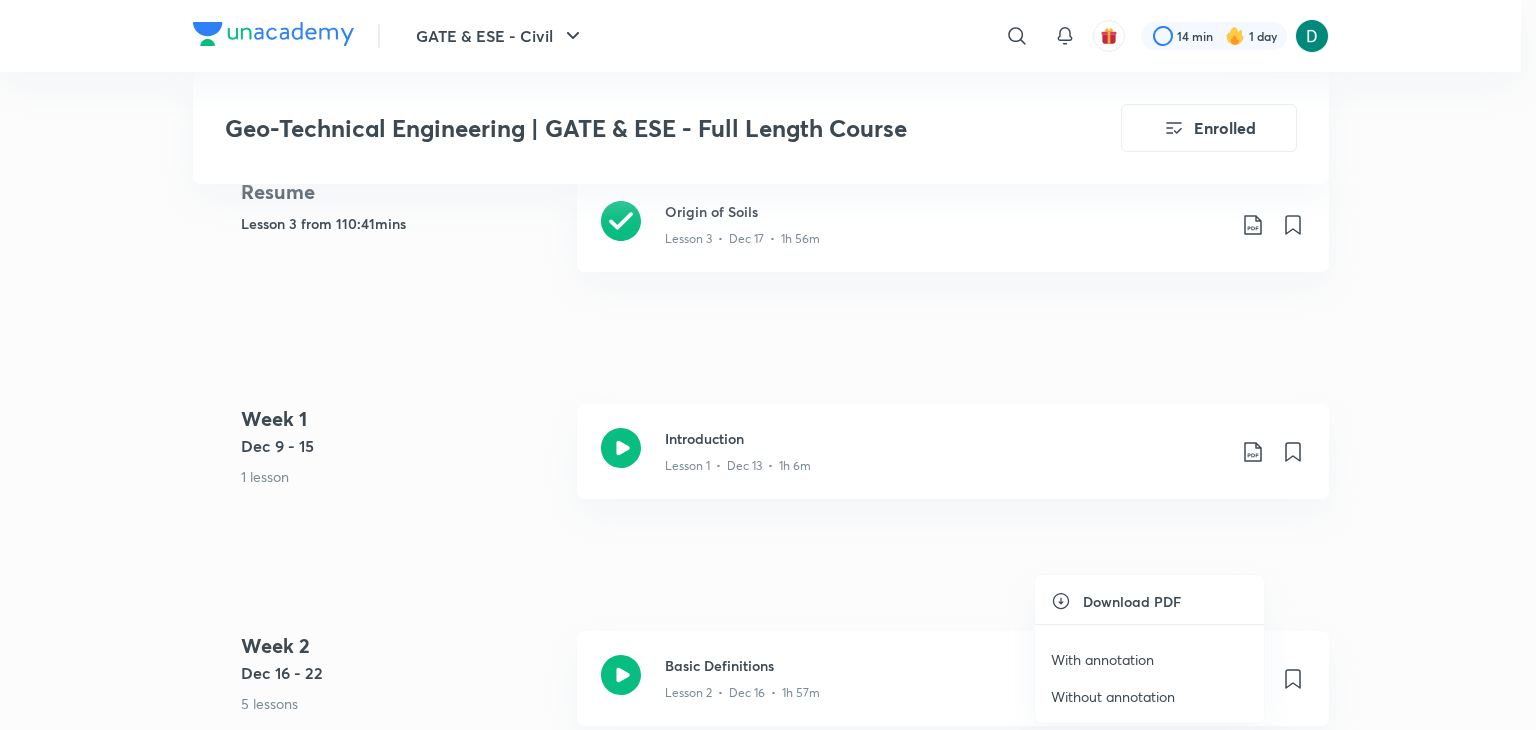 click on "With annotation" at bounding box center [1102, 659] 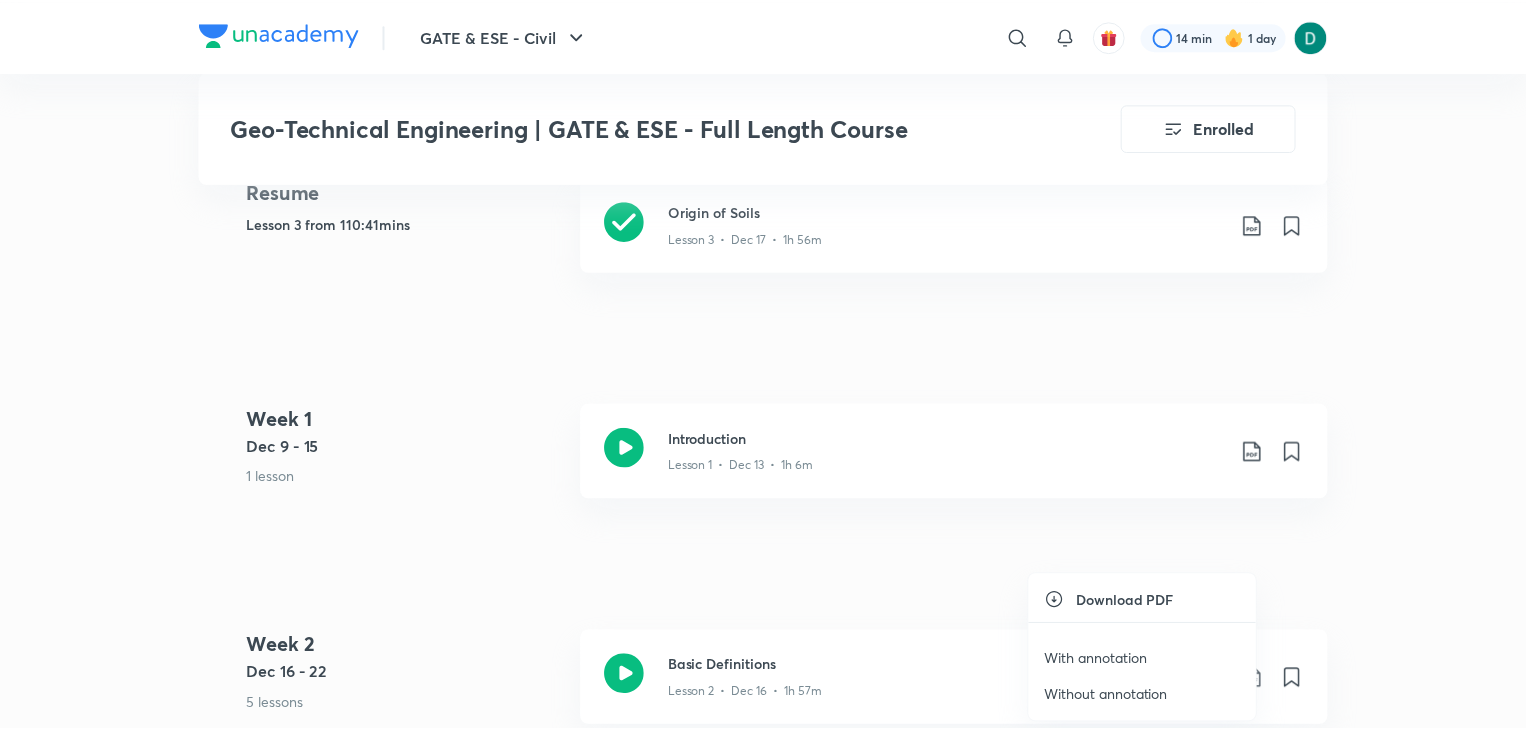 scroll, scrollTop: 1020, scrollLeft: 0, axis: vertical 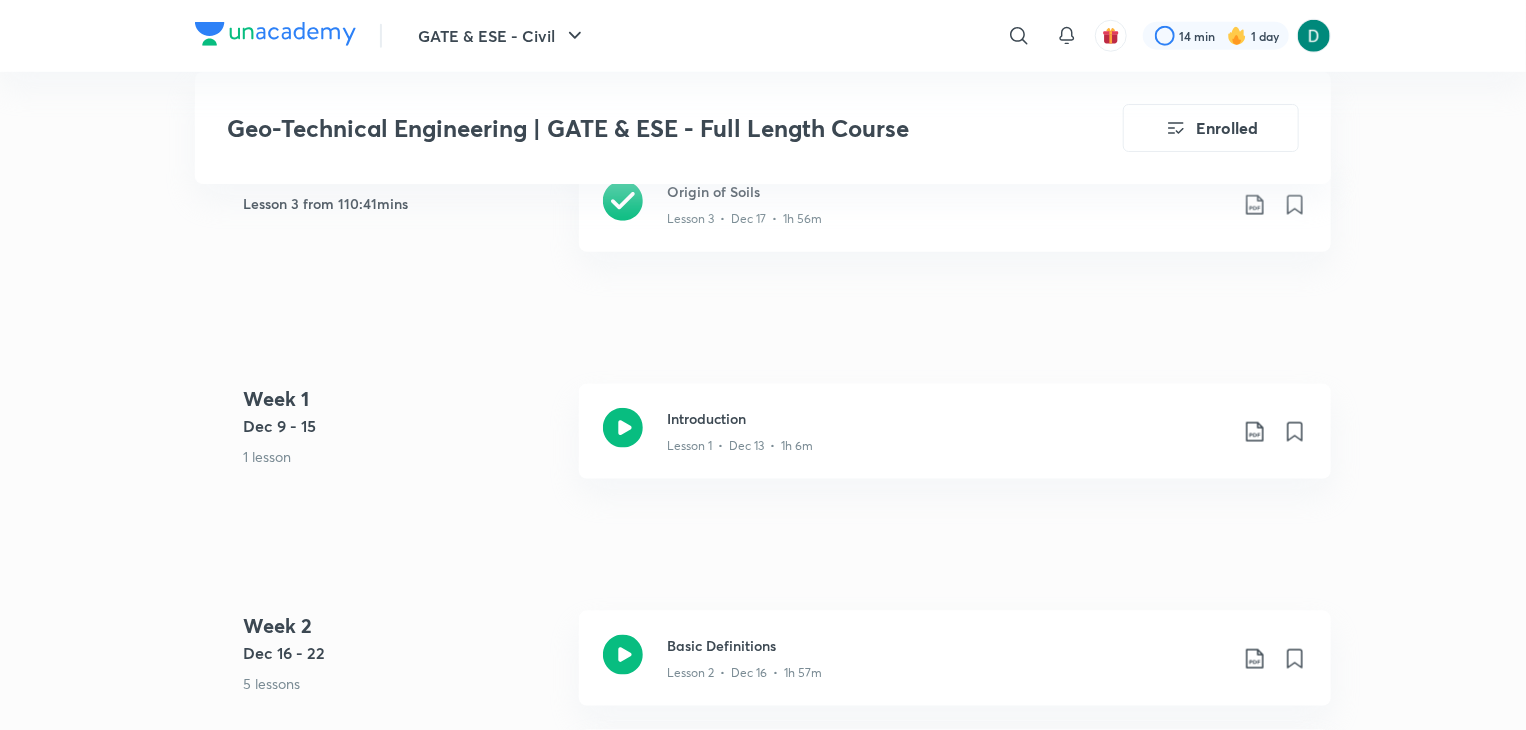 click on "GATE & ESE - Civil &nbsp;14 min 1 day Geo-Technical Engineering | GATE & ESE - Full Length Course Enrolled GATE & ESE - Civil Plus Syllabus Civil Engineering Hinglish Geo-Technical Engineering | GATE & ESE - Full Length Course [NAME] [NAME] ([NAME] Sir) will cover the topic of Geotechnical Engineering. All the topics will be discussed in detail and this course will be helpful for all aspirants preparing for the GATE, ESE & SSC. The session... &nbsp;Read more Updates About Enrolled Learn everyday from planner Choose a preferred time & watch these classes right from your planner Add to Planner Demo classes &nbsp; &nbsp;Watch free classes by the educators of this batch &nbsp; &nbsp;5.3K Hinglish Civil Engineering GATE 2025 - Geotechnical Engg Marathon Questions [NAME] [DAY] [MONTH] &bull; 3h &nbsp; &nbsp;1.1K Hinglish Civil Engineering Engineering Economics [NAME] [DAY] [MONTH] &bull; 1h 30m &nbsp;338 Hinglish Civil Engineering GATE 2026 Road Map [NAME] [DAY] [MONTH] &bull; 1h 30m &nbsp;152 Hinglish Civil Engineering [NAME] [DAY] [MONTH] &bull; 1h 30m Resume 8" at bounding box center (763, 5264) 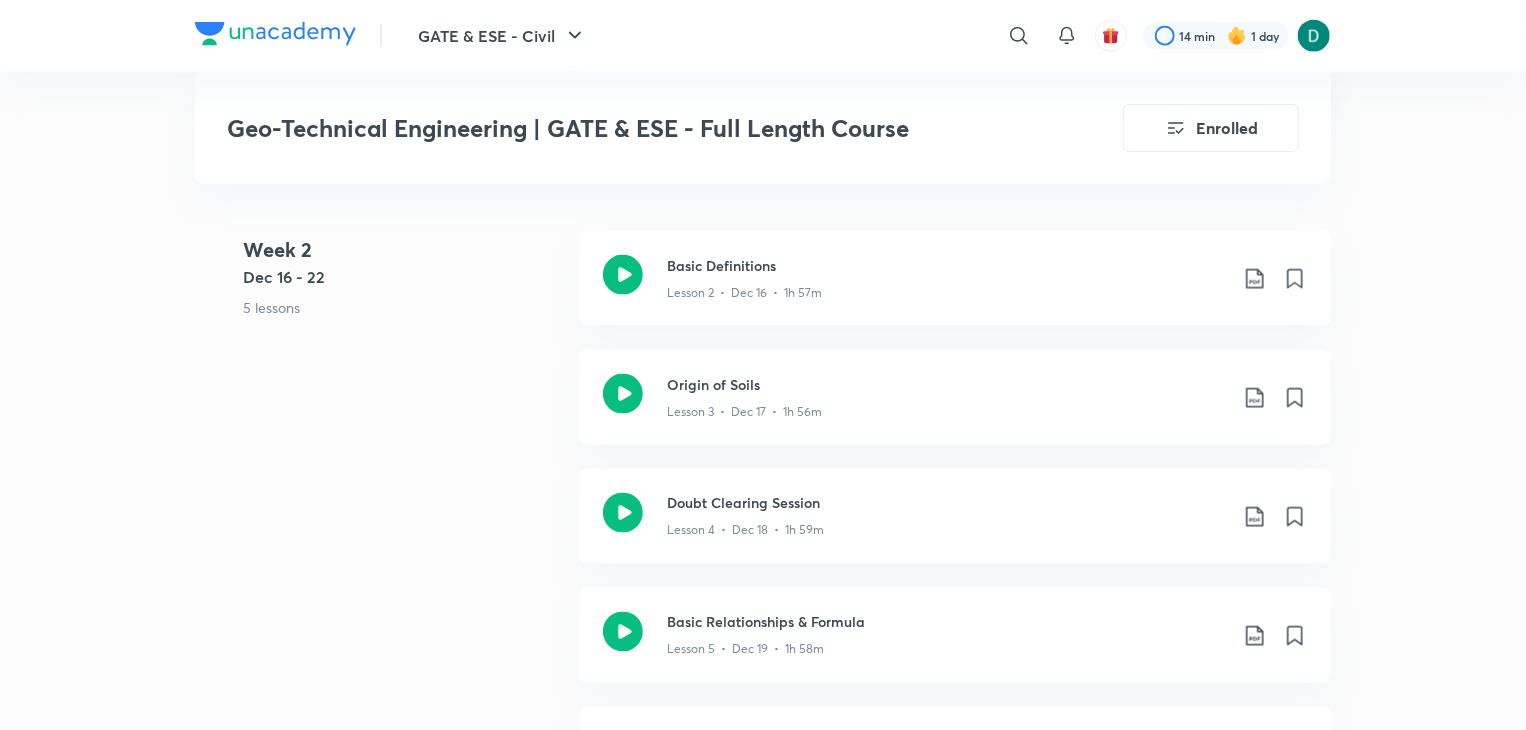 scroll, scrollTop: 1420, scrollLeft: 0, axis: vertical 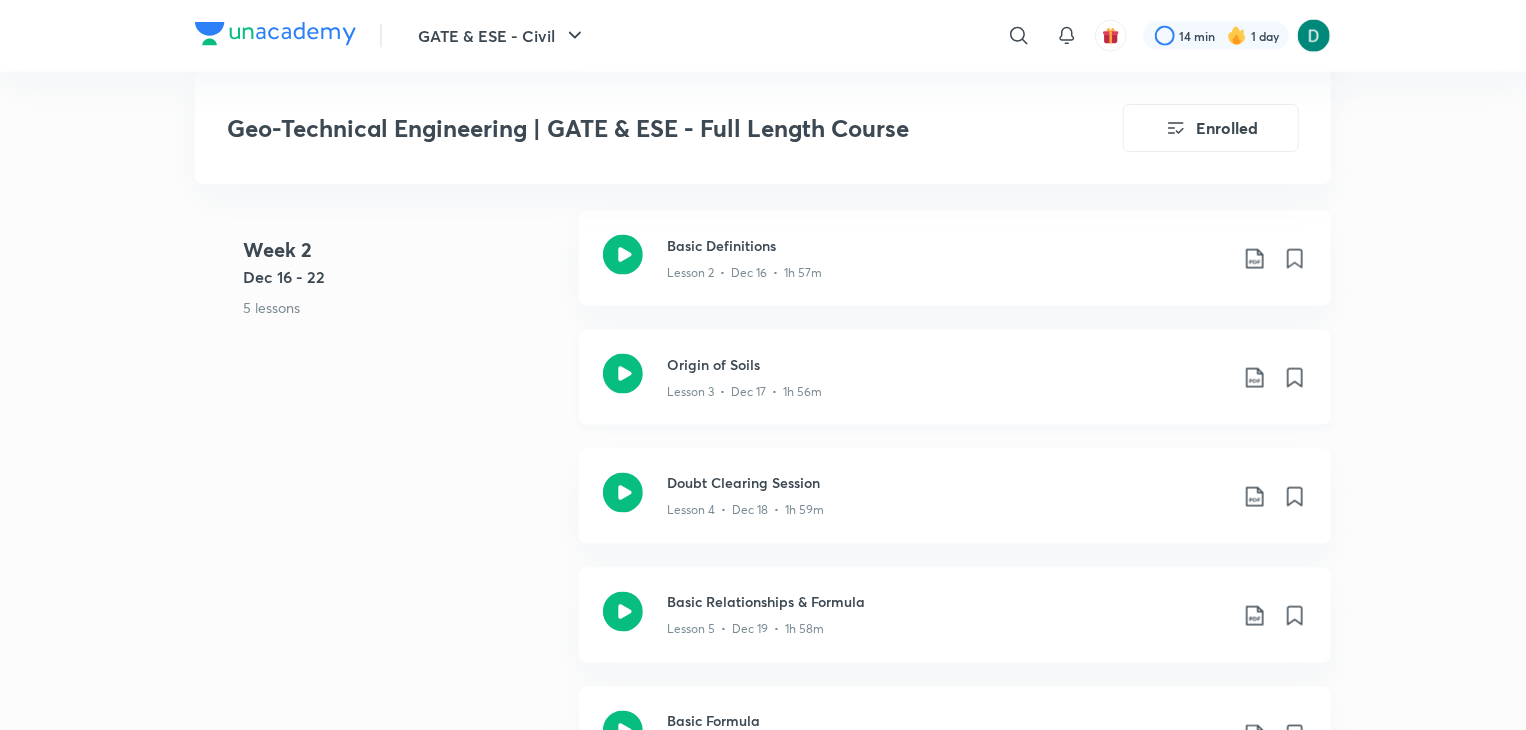 click 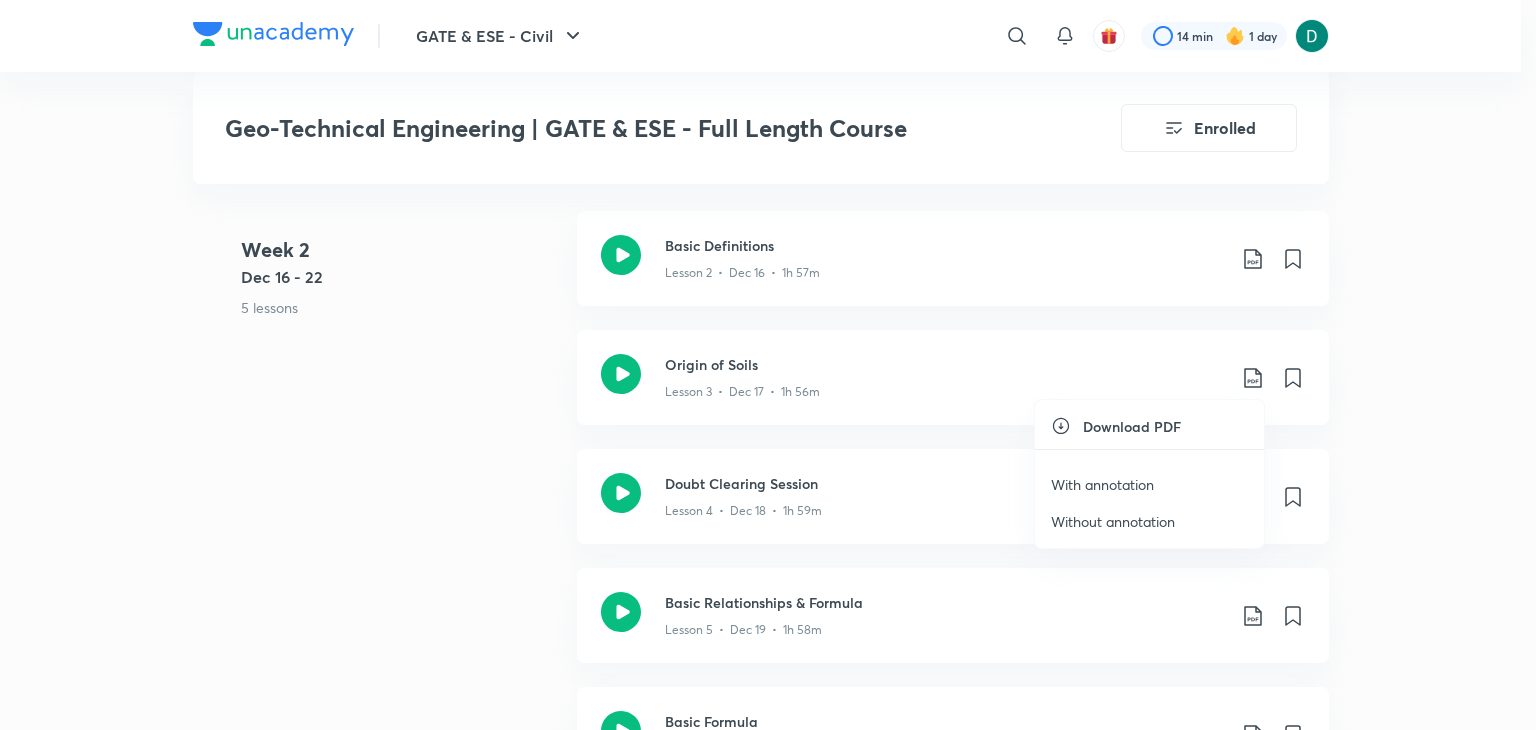 click on "With annotation" at bounding box center (1102, 484) 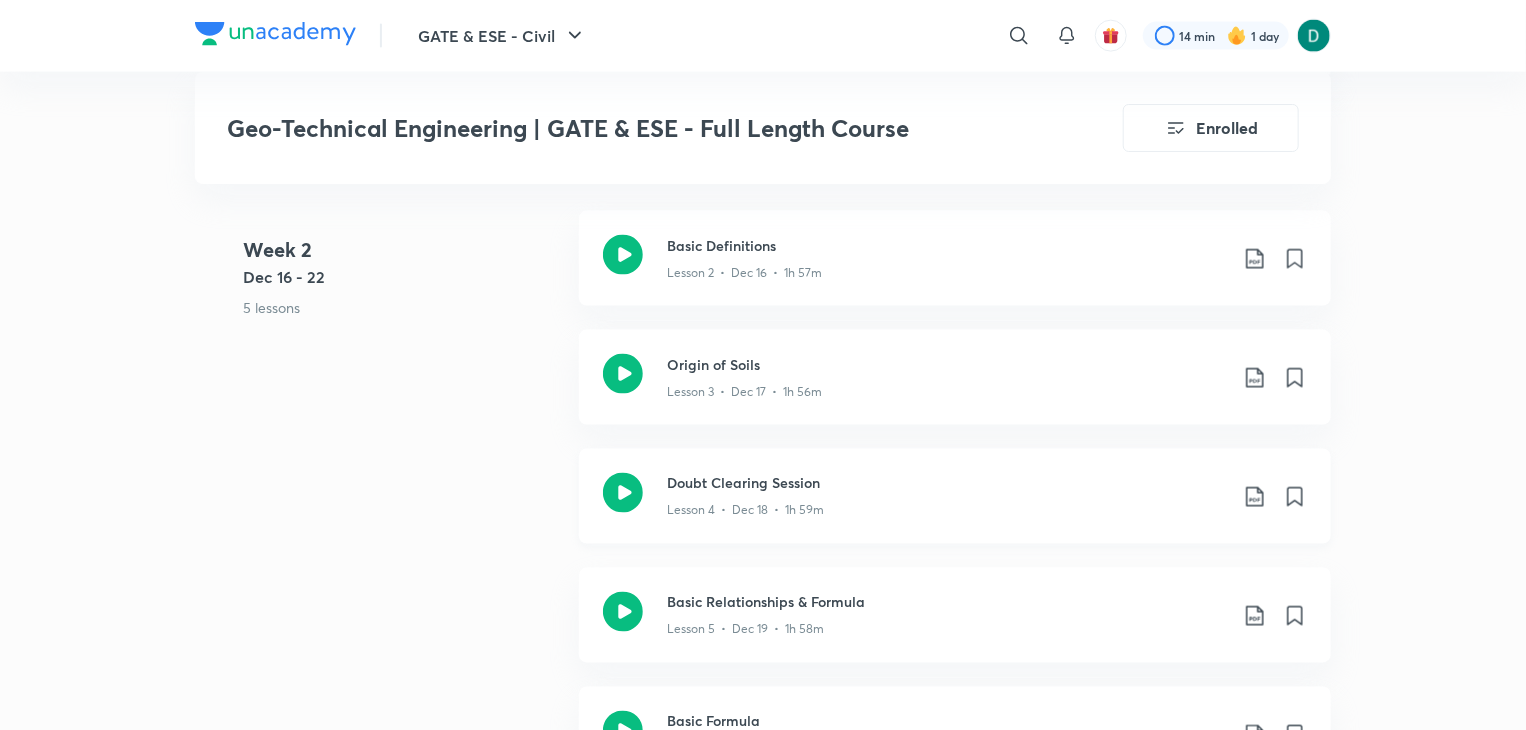 click 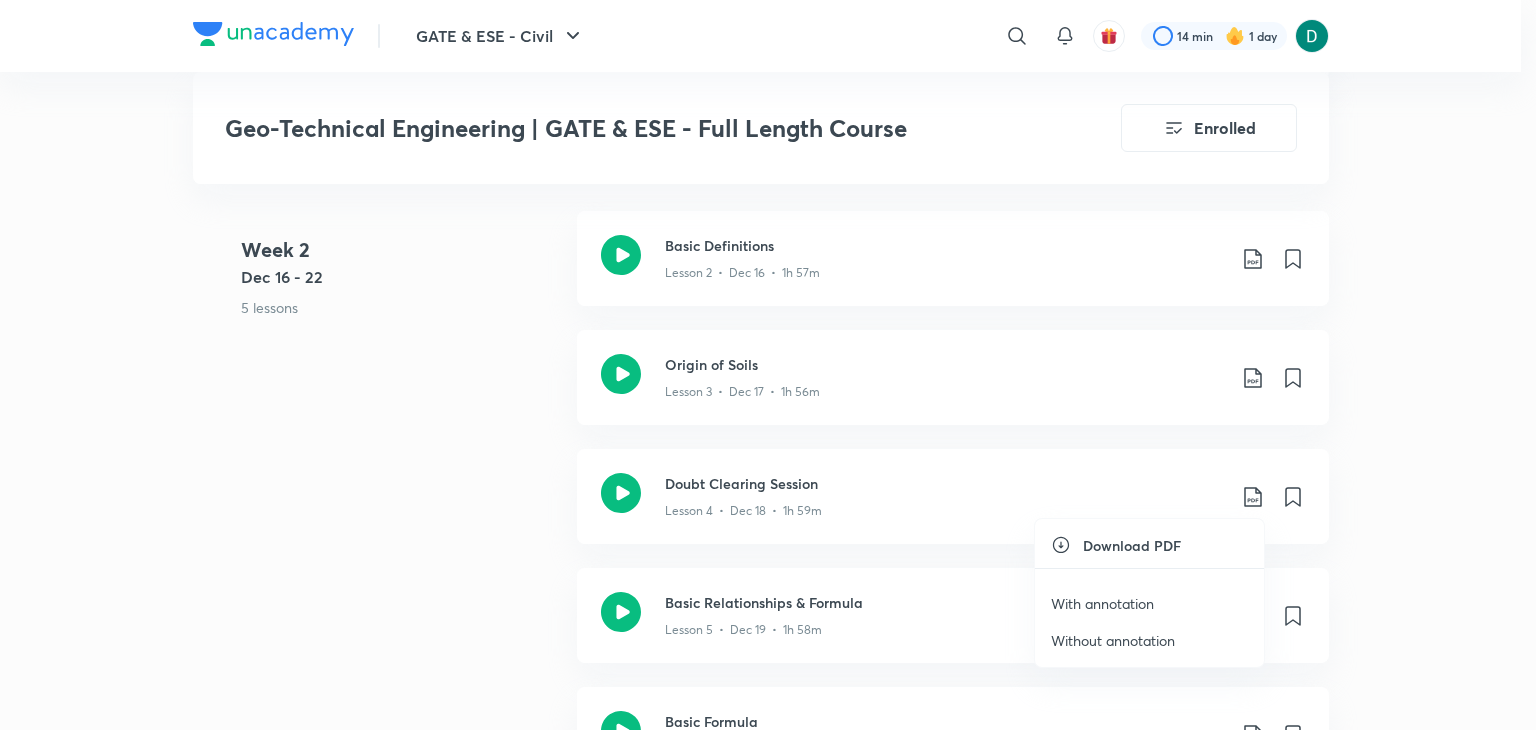 click on "With annotation" at bounding box center [1102, 603] 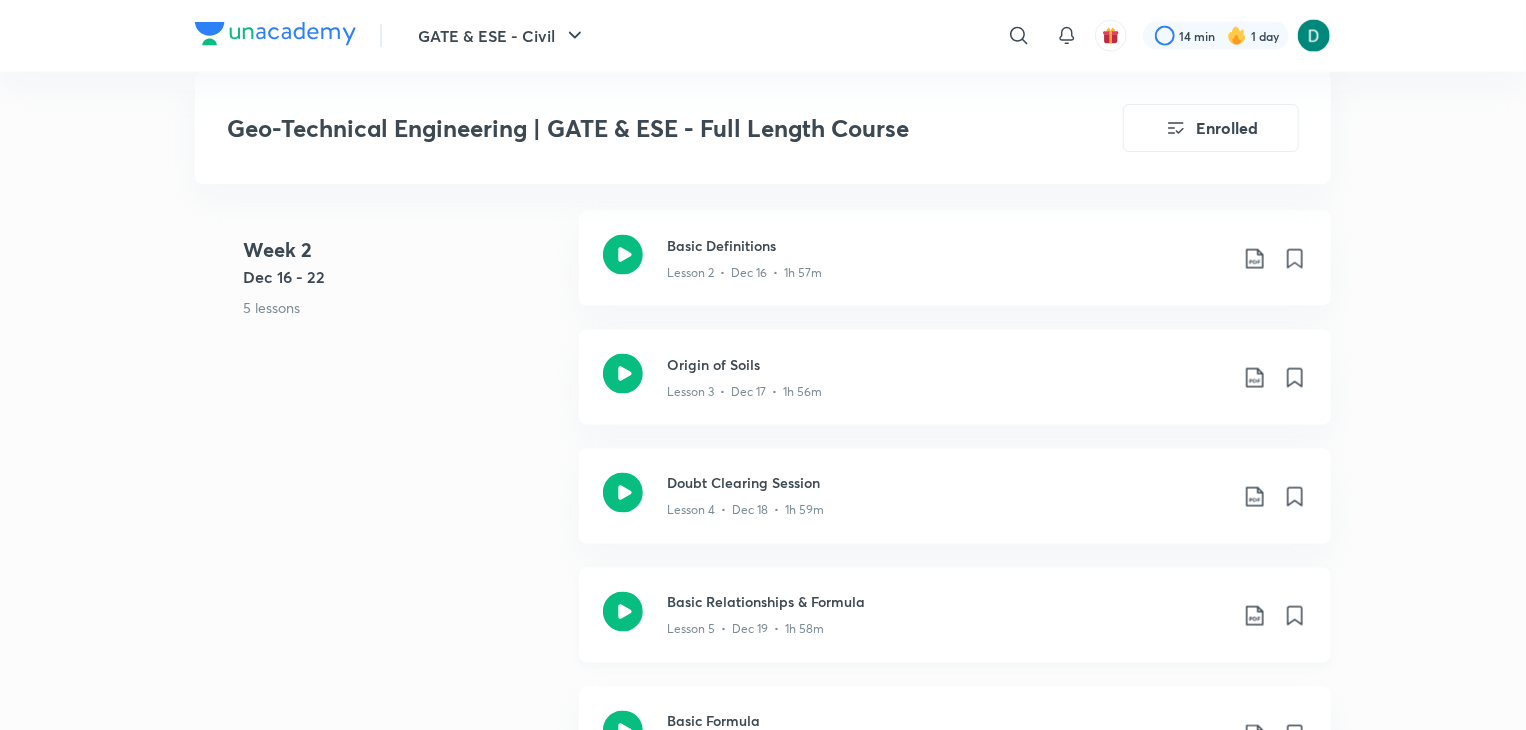 click 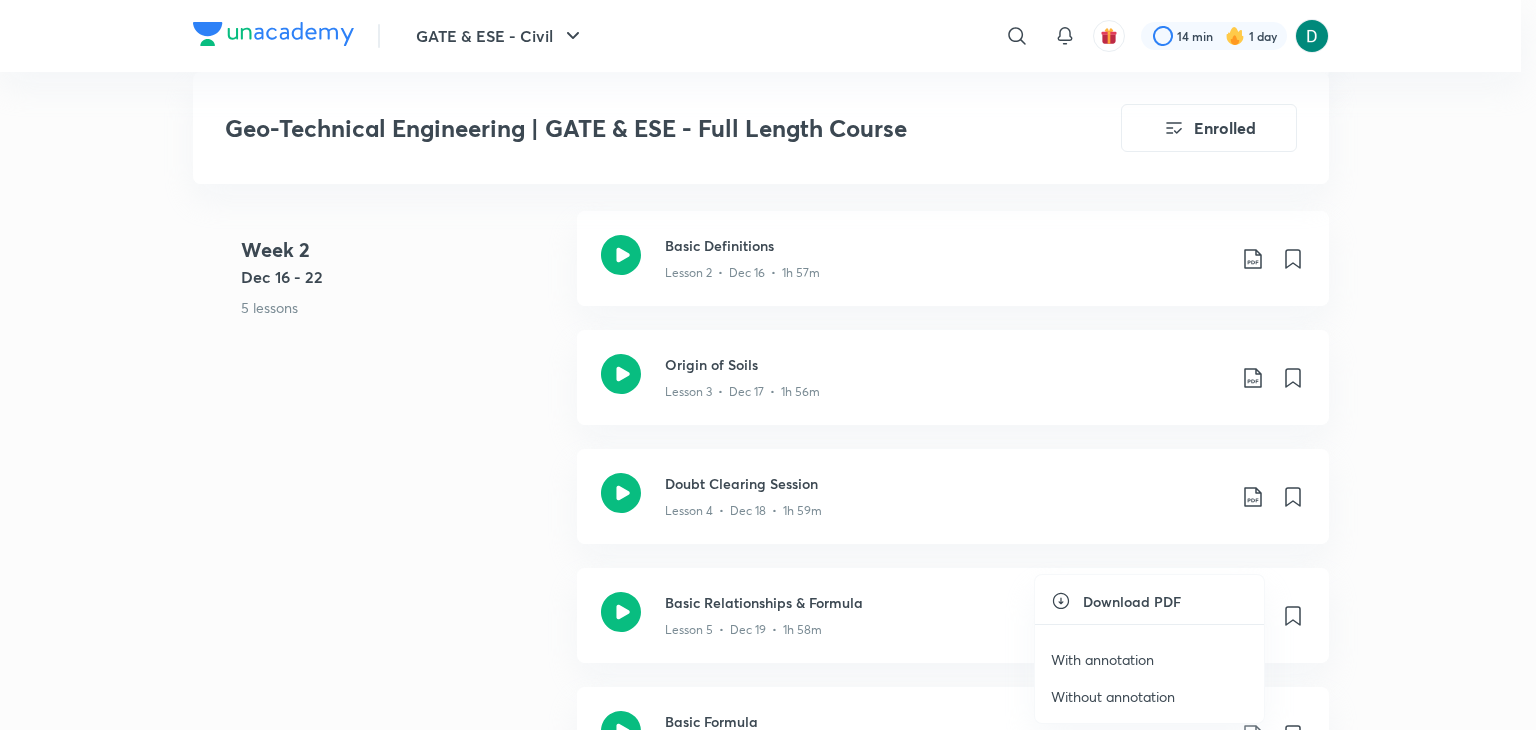 click on "With annotation" at bounding box center [1102, 659] 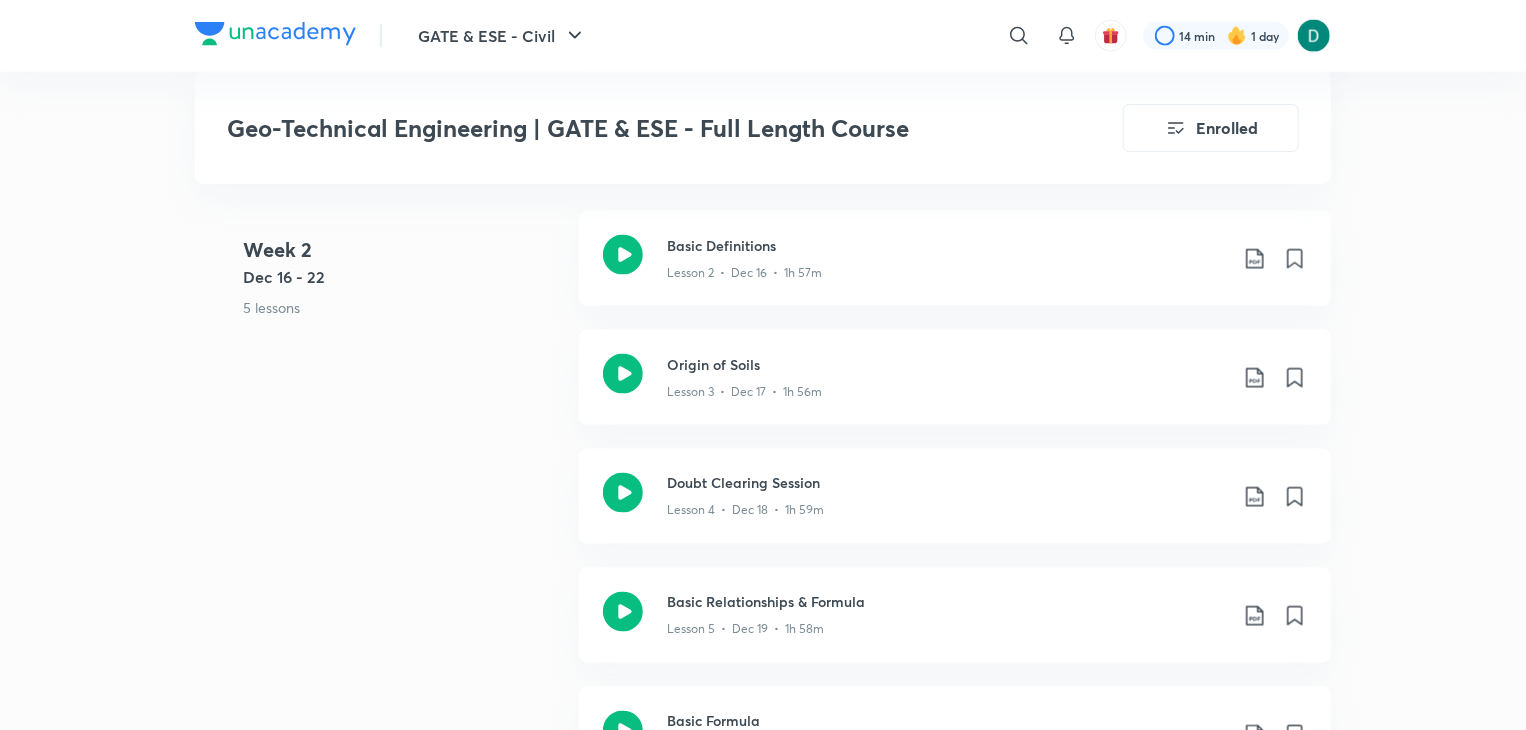 click on "GATE & ESE - Civil &nbsp;14 min 1 day Geo-Technical Engineering | GATE & ESE - Full Length Course Enrolled GATE & ESE - Civil Plus Syllabus Civil Engineering Hinglish Geo-Technical Engineering | GATE & ESE - Full Length Course [NAME] [NAME] ([NAME] Sir) will cover the topic of Geotechnical Engineering. All the topics will be discussed in detail and this course will be helpful for all aspirants preparing for the GATE, ESE & SSC. The session... &nbsp;Read more Updates About Enrolled Learn everyday from planner Choose a preferred time & watch these classes right from your planner Add to Planner Demo classes &nbsp; &nbsp;Watch free classes by the educators of this batch &nbsp; &nbsp;5.3K Hinglish Civil Engineering GATE 2025 - Geotechnical Engg Marathon Questions [NAME] [DAY] [MONTH] &bull; 3h &nbsp; &nbsp;1.1K Hinglish Civil Engineering Engineering Economics [NAME] [DAY] [MONTH] &bull; 1h 30m &nbsp;338 Hinglish Civil Engineering GATE 2026 Road Map [NAME] [DAY] [MONTH] &bull; 1h 30m &nbsp;152 Hinglish Civil Engineering [NAME] [DAY] [MONTH] &bull; 1h 30m Resume 8" at bounding box center [763, 4864] 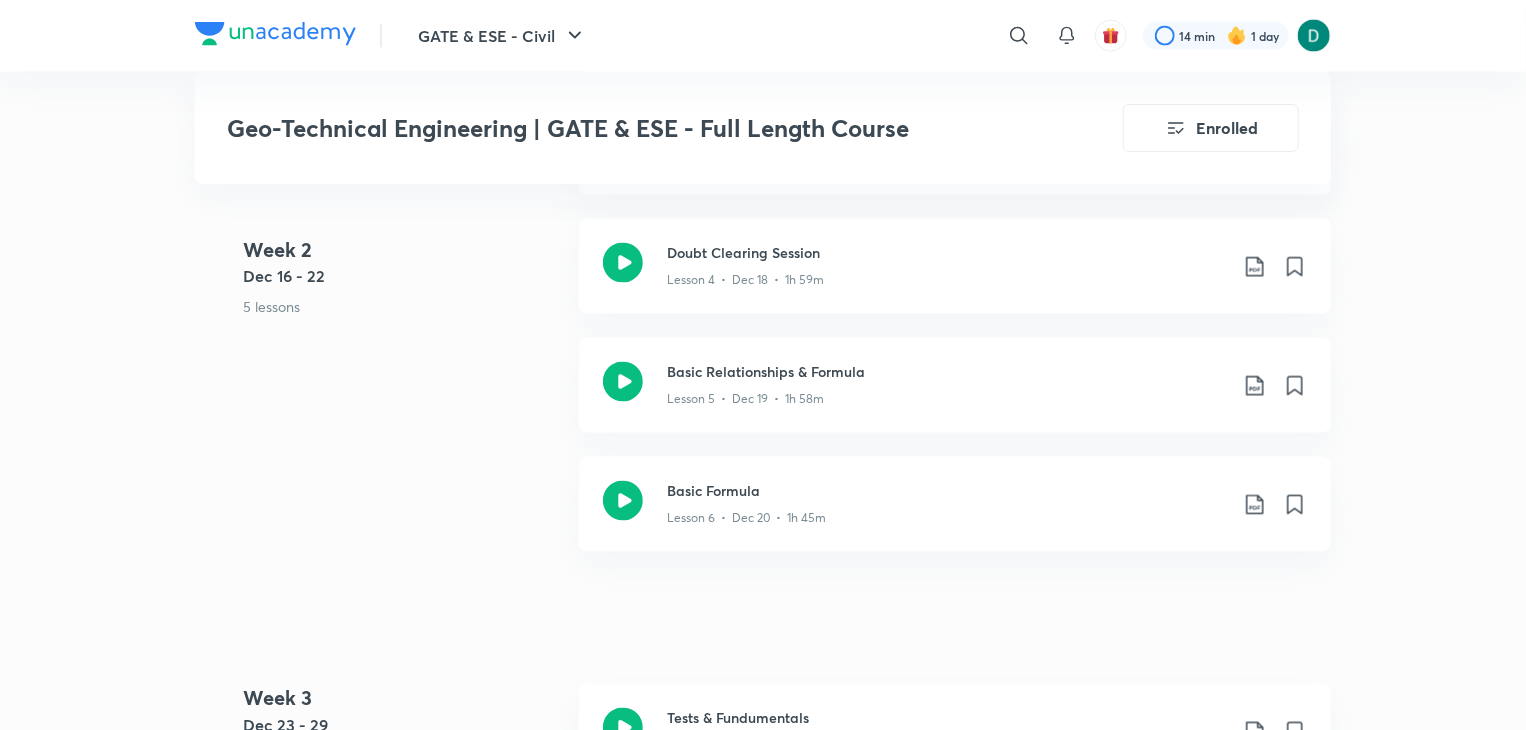 scroll, scrollTop: 1660, scrollLeft: 0, axis: vertical 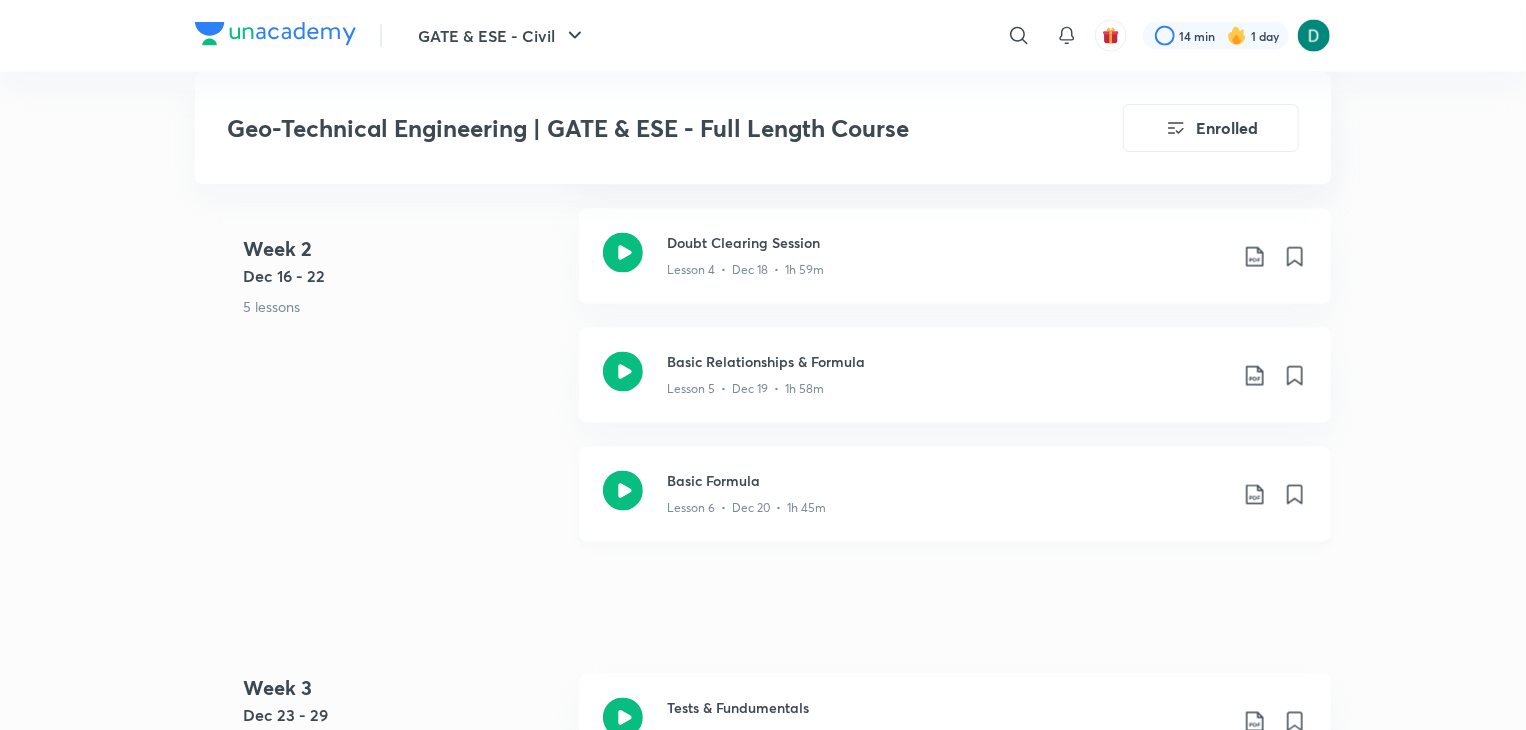 click on "Basic Formula Lesson 6 &nbsp;&nbsp;&bull;&nbsp;&nbsp;[MONTH] [DAY]&nbsp;&nbsp;&bull;&nbsp;&nbsp;1h 45m" at bounding box center (987, 494) 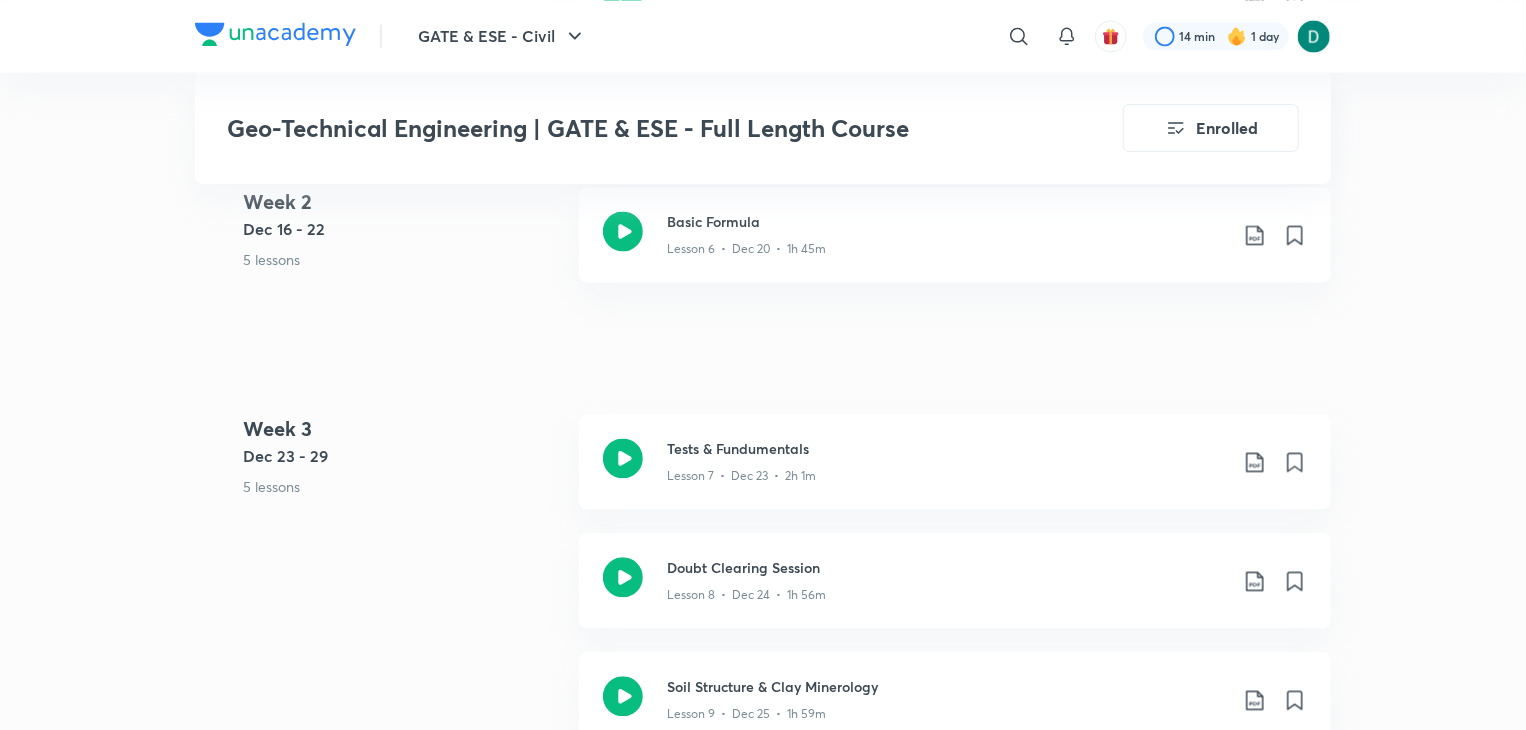 scroll, scrollTop: 1918, scrollLeft: 0, axis: vertical 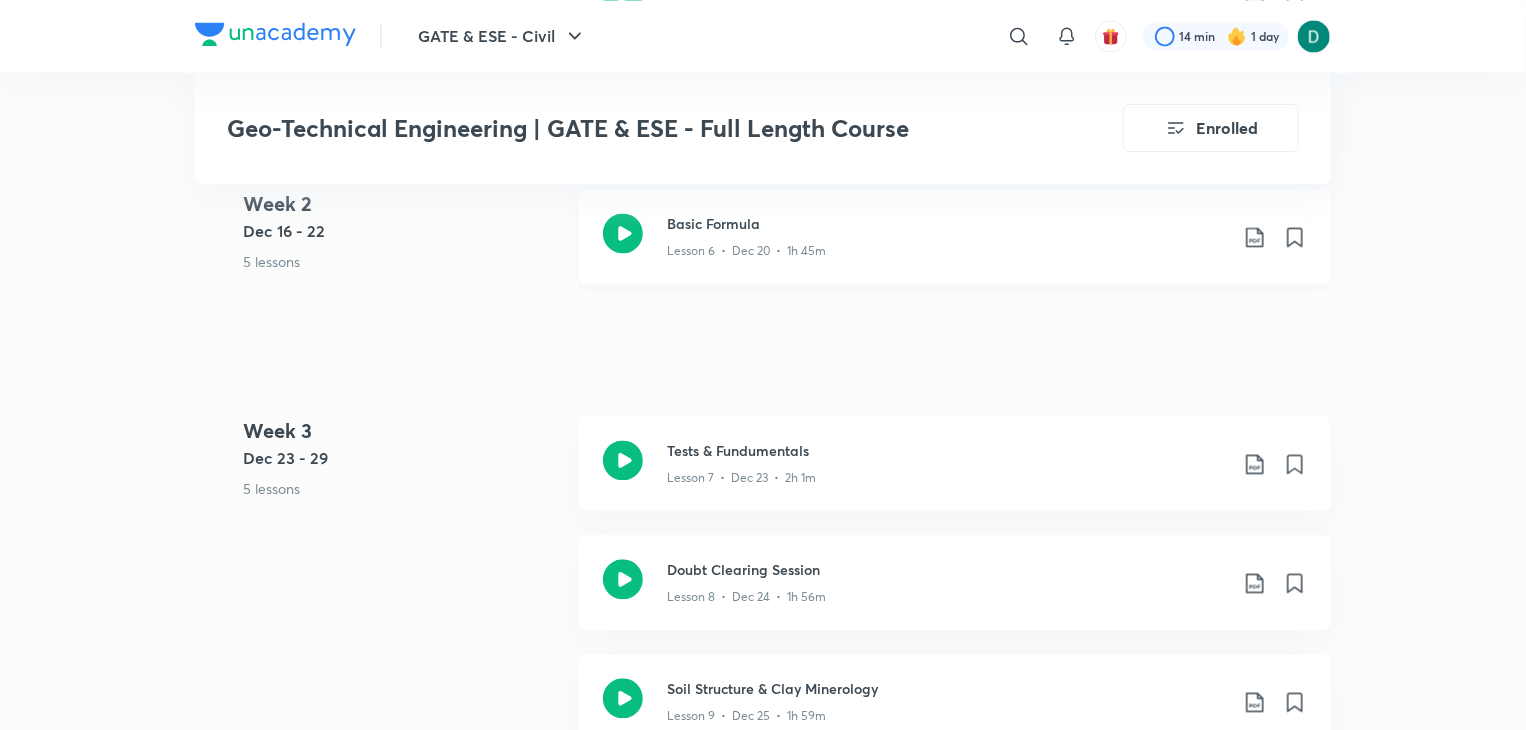 click 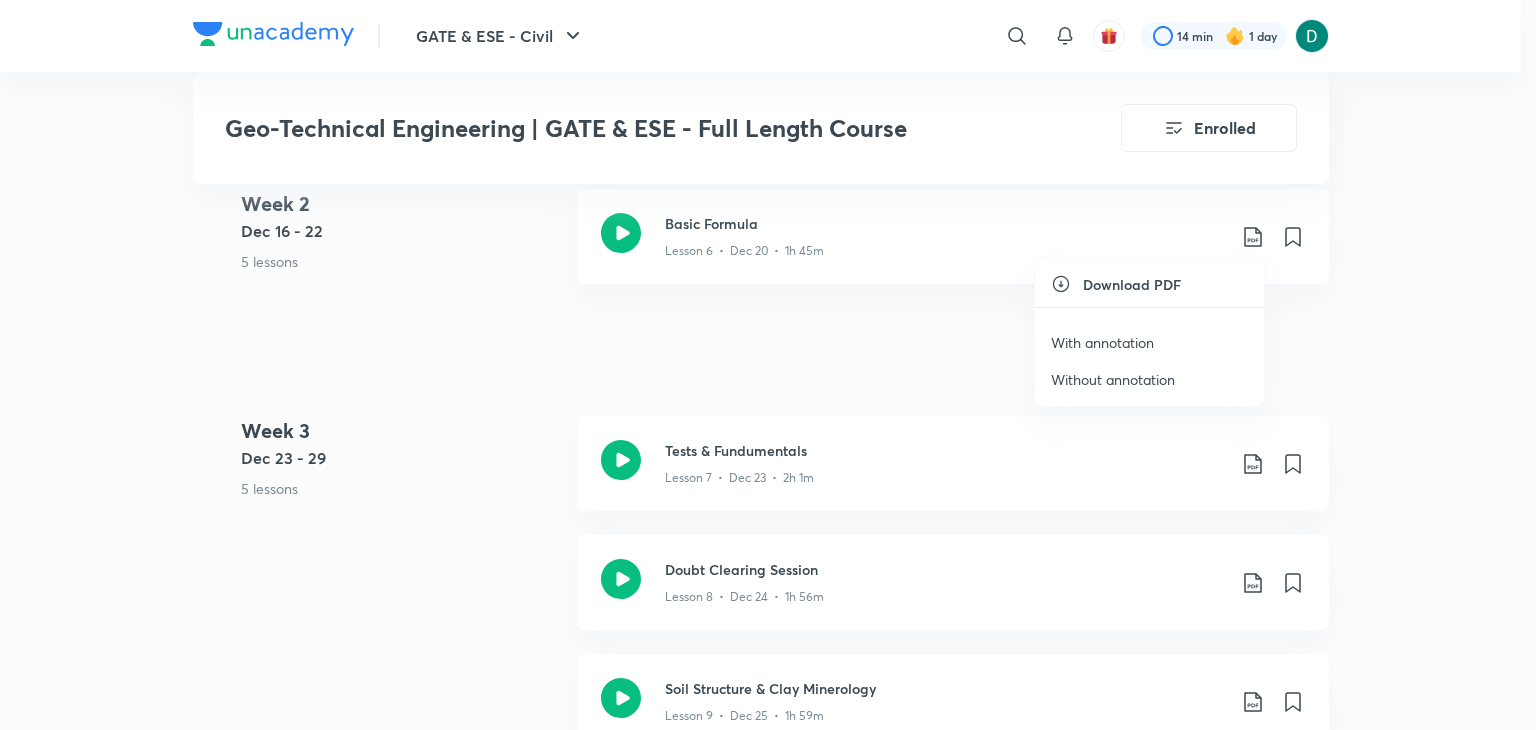 click on "With annotation" at bounding box center (1102, 342) 